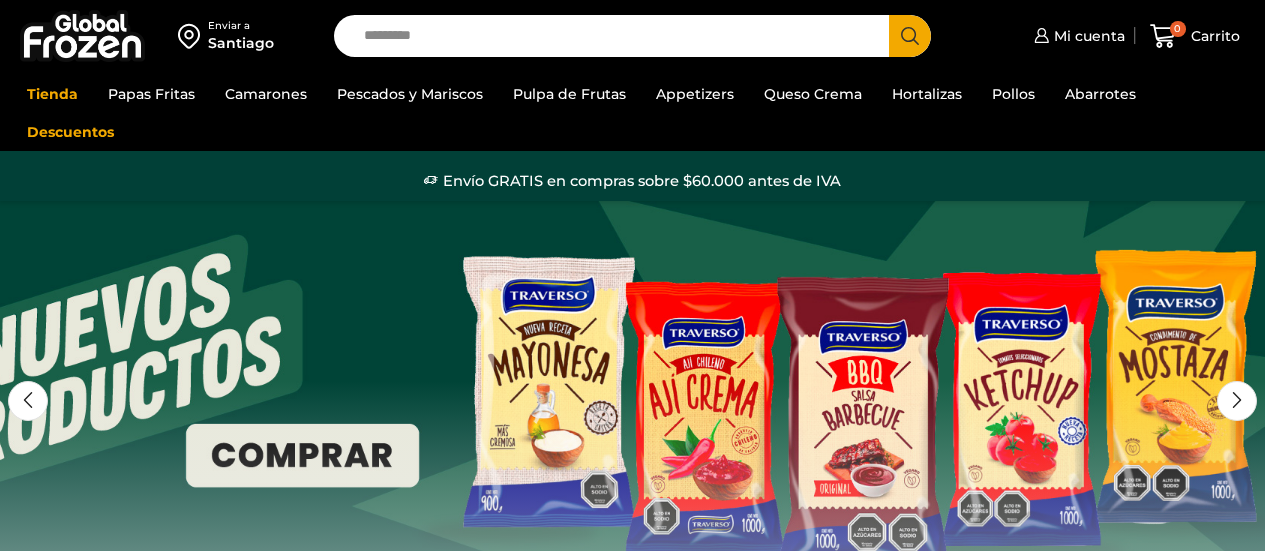 scroll, scrollTop: 0, scrollLeft: 0, axis: both 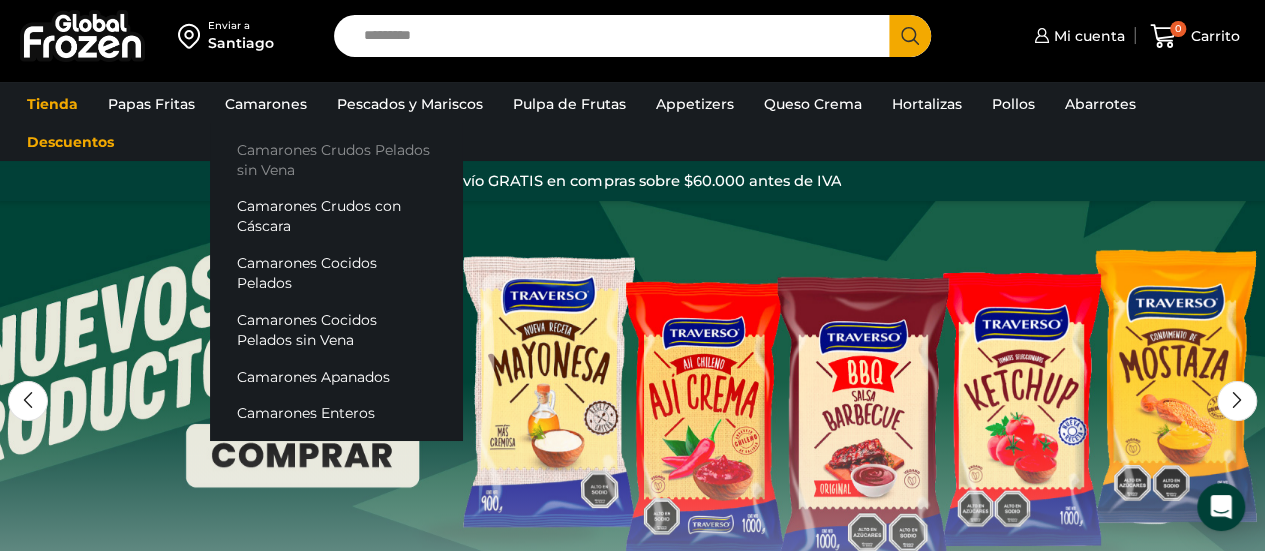 click on "Camarones Crudos Pelados sin Vena" at bounding box center (336, 159) 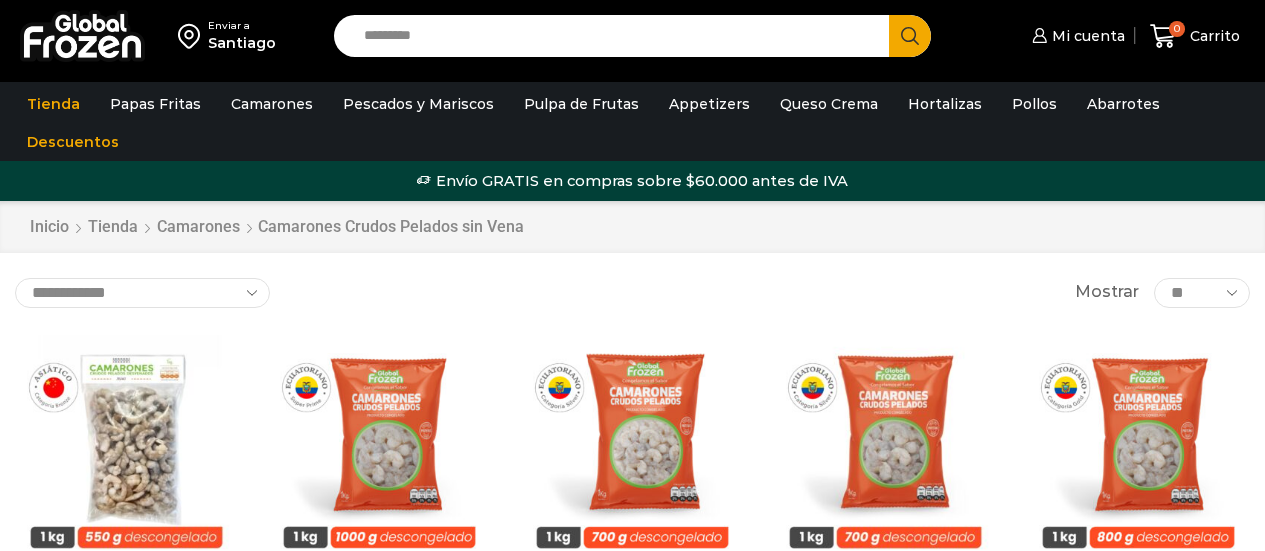 scroll, scrollTop: 0, scrollLeft: 0, axis: both 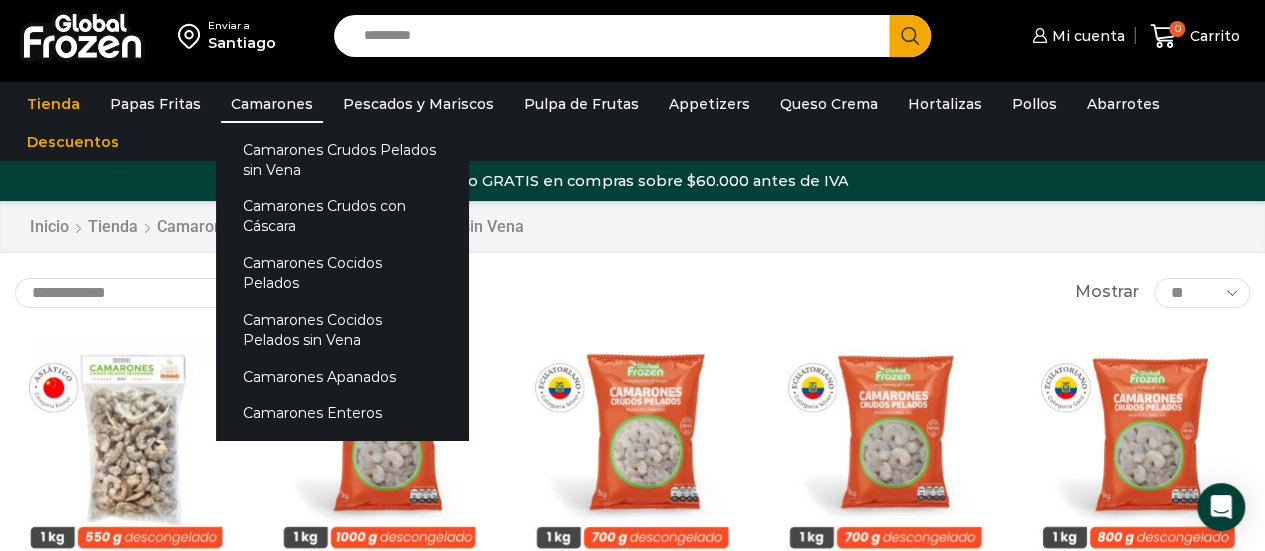 click on "Camarones" at bounding box center (272, 104) 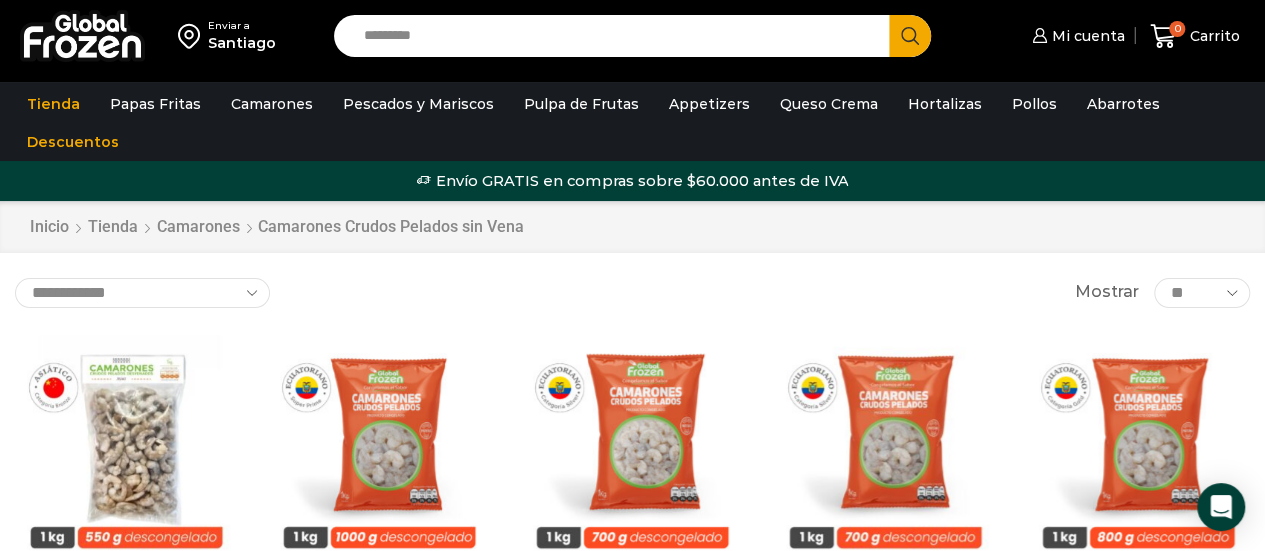 click on "Search input" at bounding box center (617, 36) 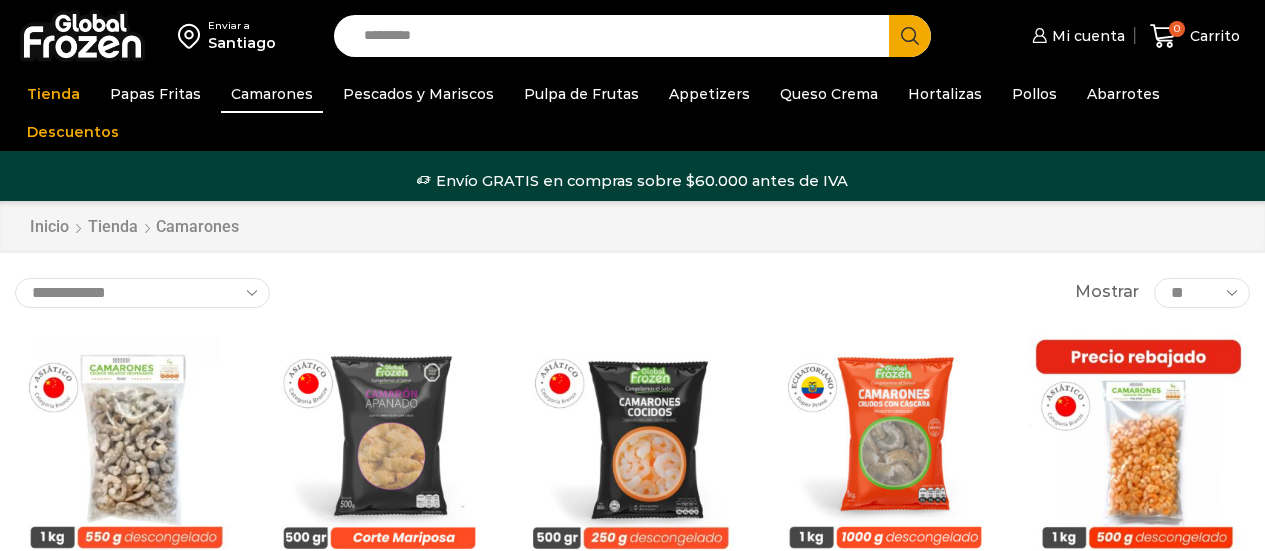 scroll, scrollTop: 0, scrollLeft: 0, axis: both 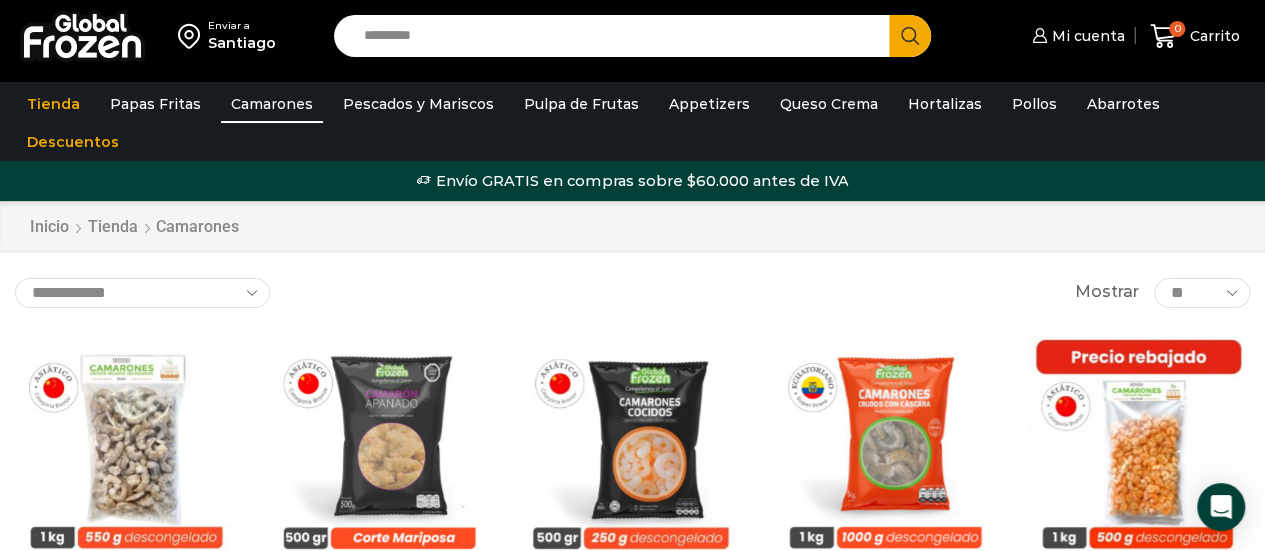 click on "Search input" at bounding box center [617, 36] 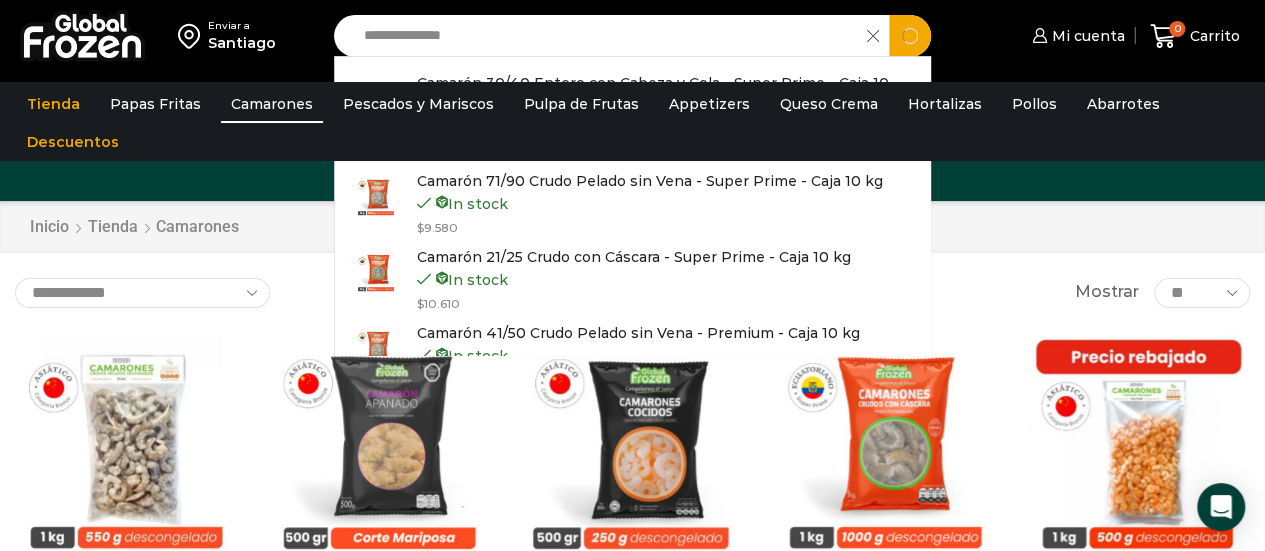 type on "**********" 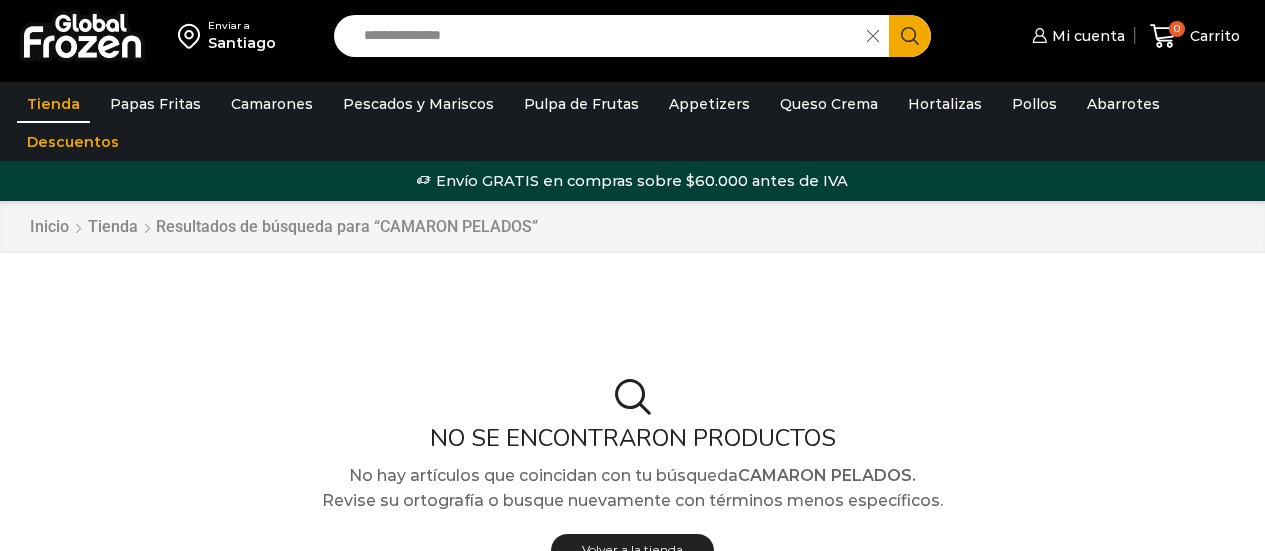 scroll, scrollTop: 0, scrollLeft: 0, axis: both 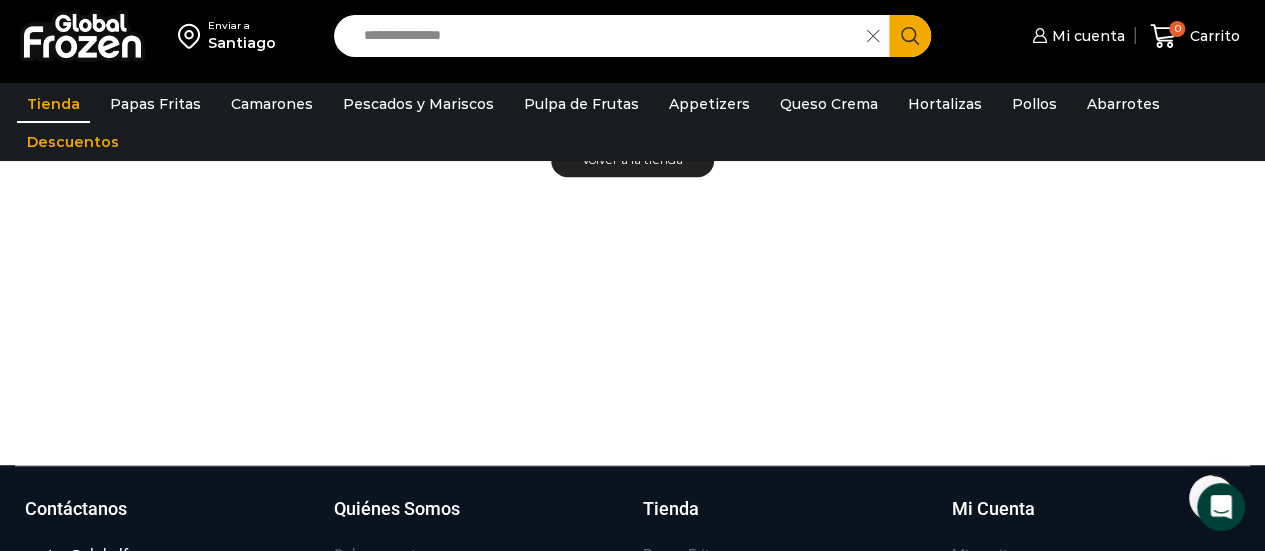 click on "**********" at bounding box center (606, 36) 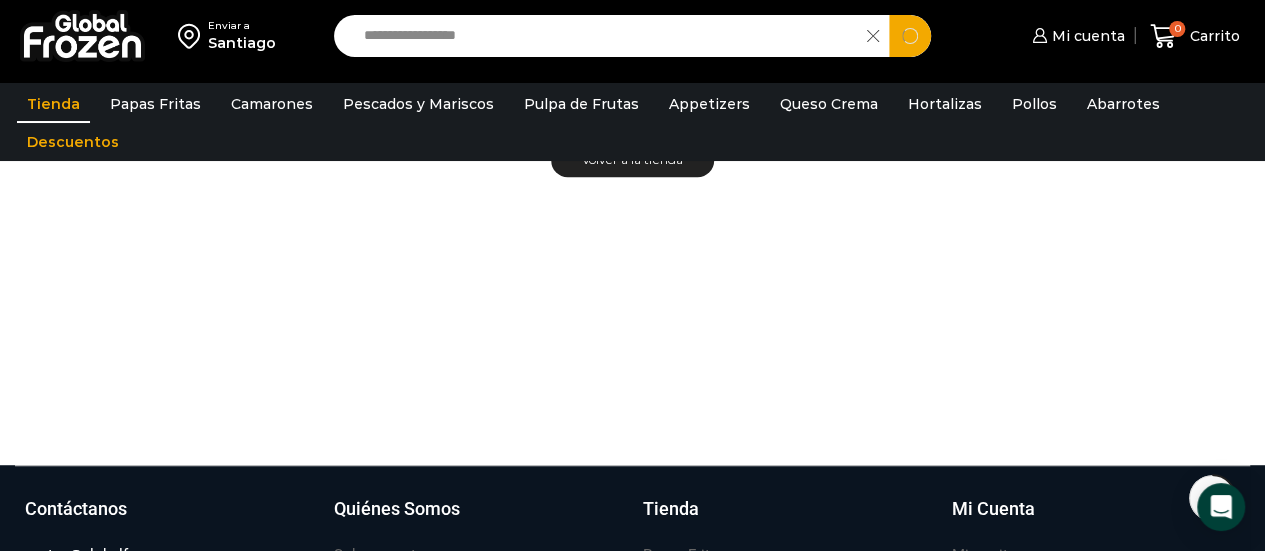 type on "**********" 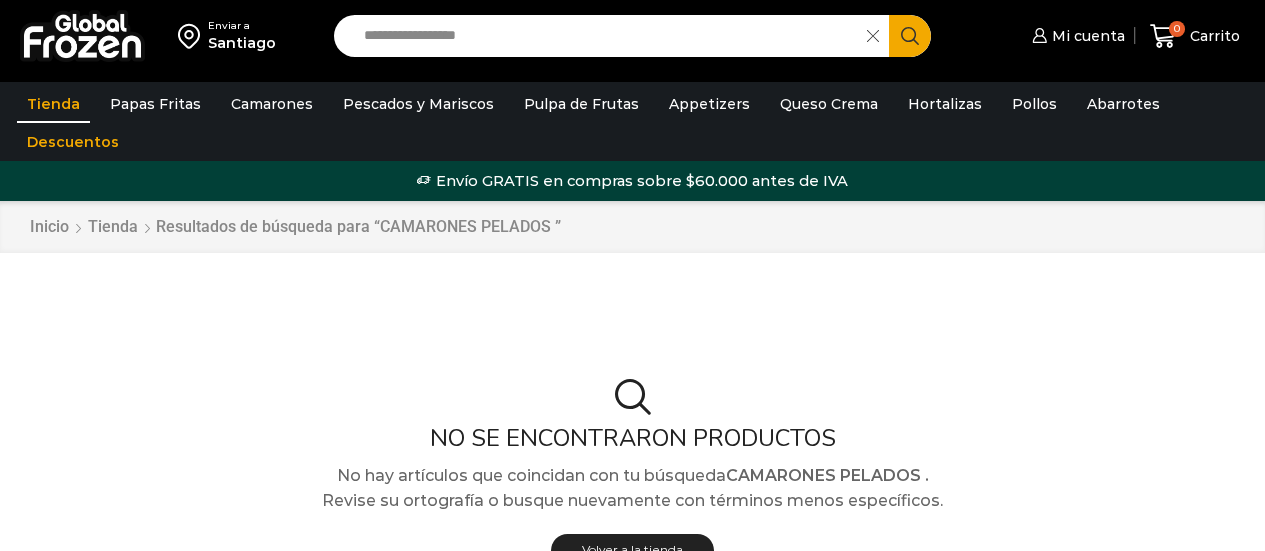 scroll, scrollTop: 0, scrollLeft: 0, axis: both 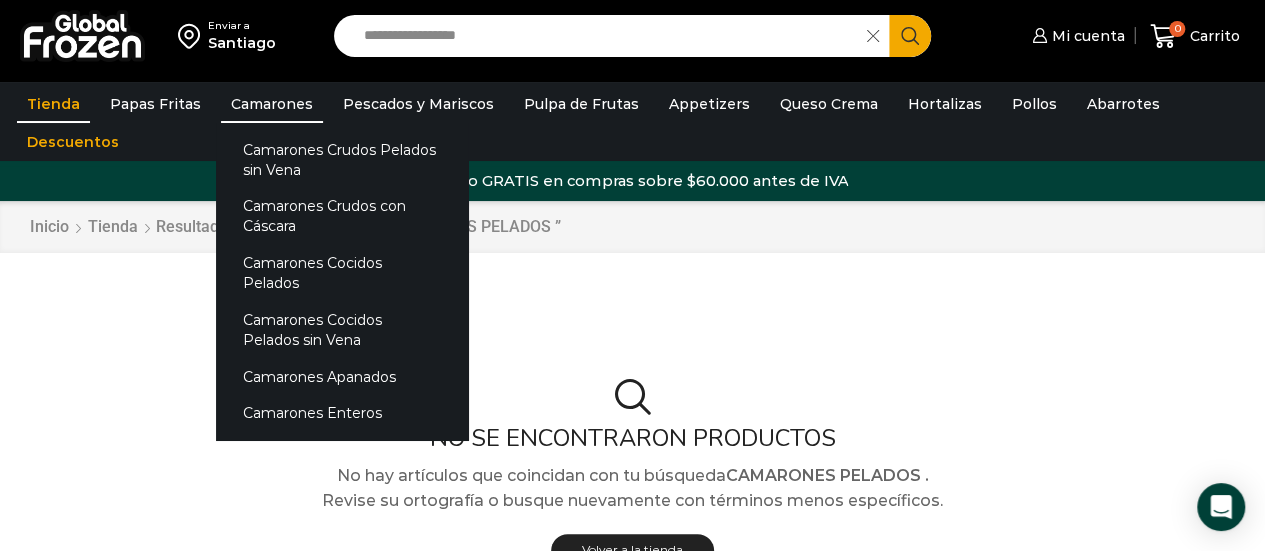 click on "Camarones" at bounding box center [272, 104] 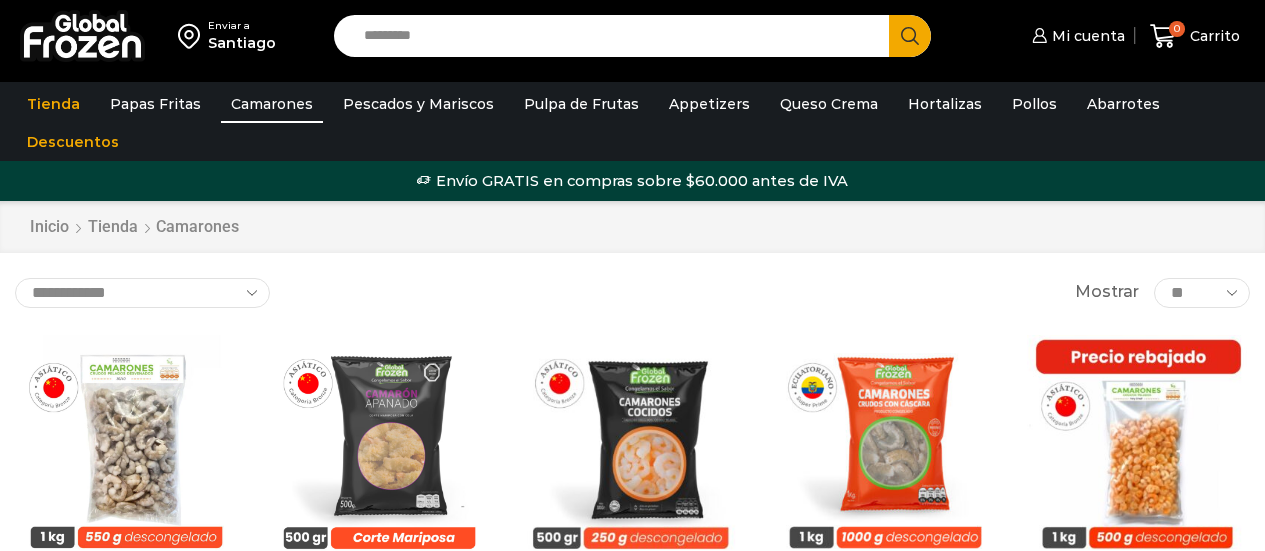 scroll, scrollTop: 0, scrollLeft: 0, axis: both 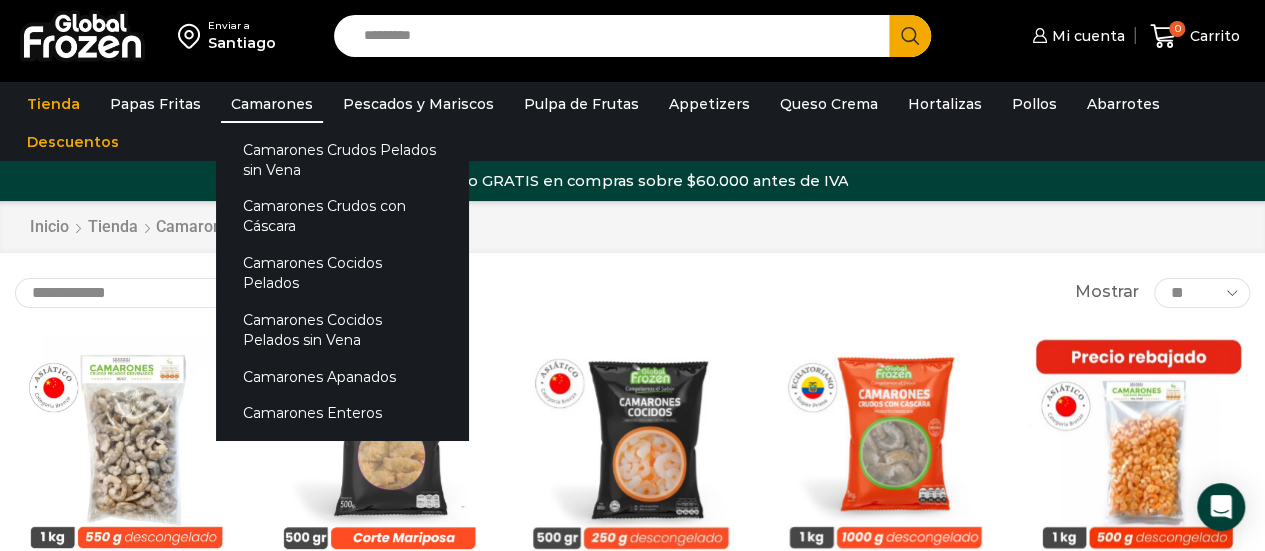 click on "Camarones" at bounding box center [272, 104] 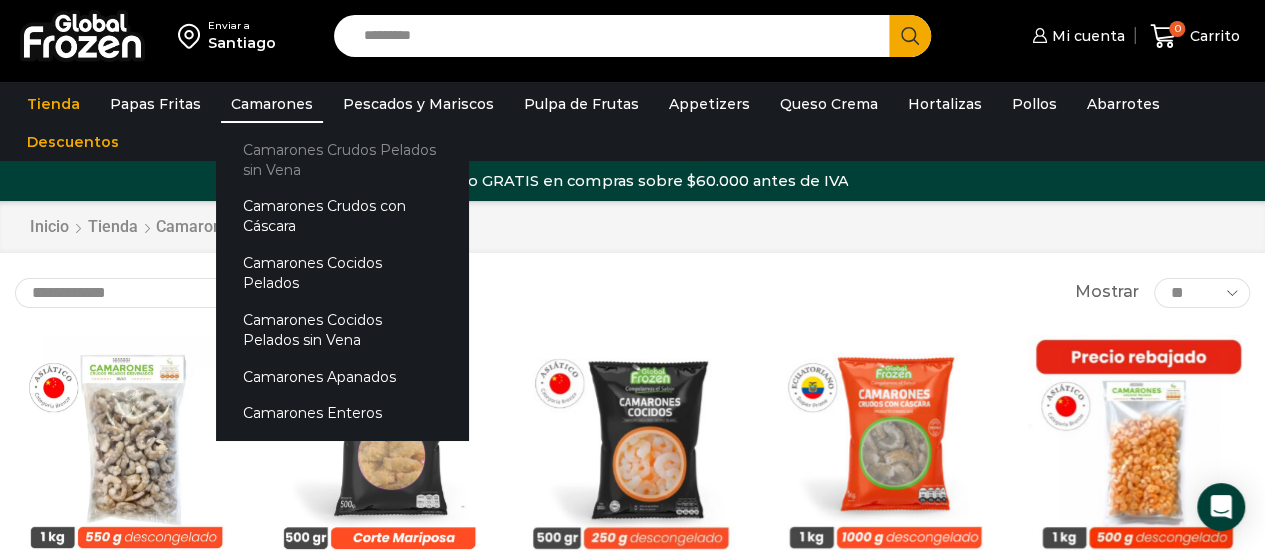 click on "Camarones Crudos Pelados sin Vena" at bounding box center (342, 159) 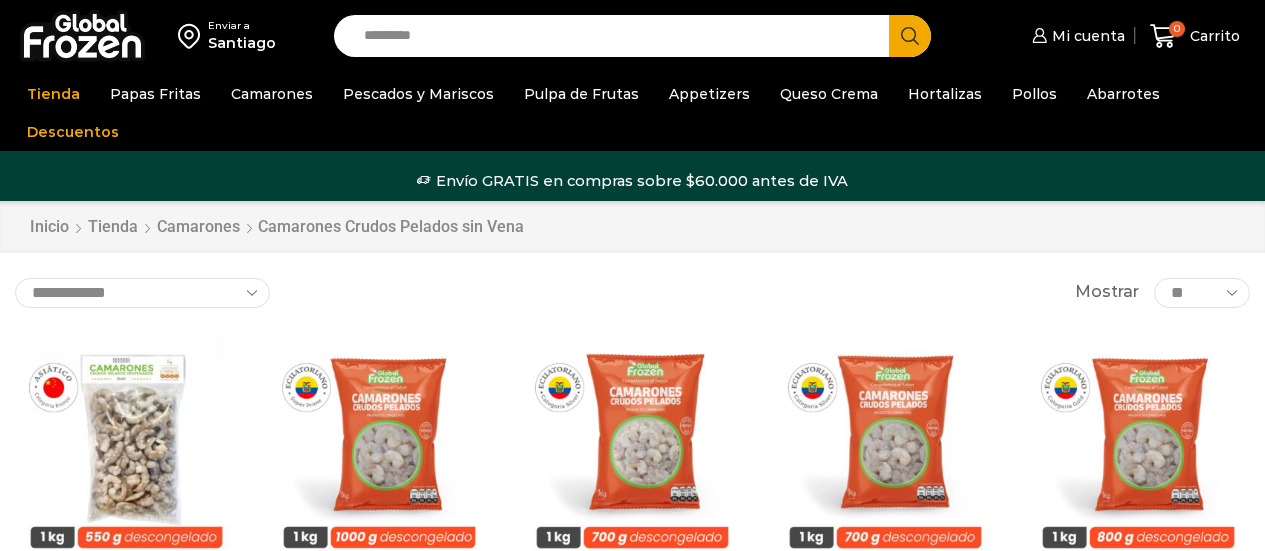 scroll, scrollTop: 0, scrollLeft: 0, axis: both 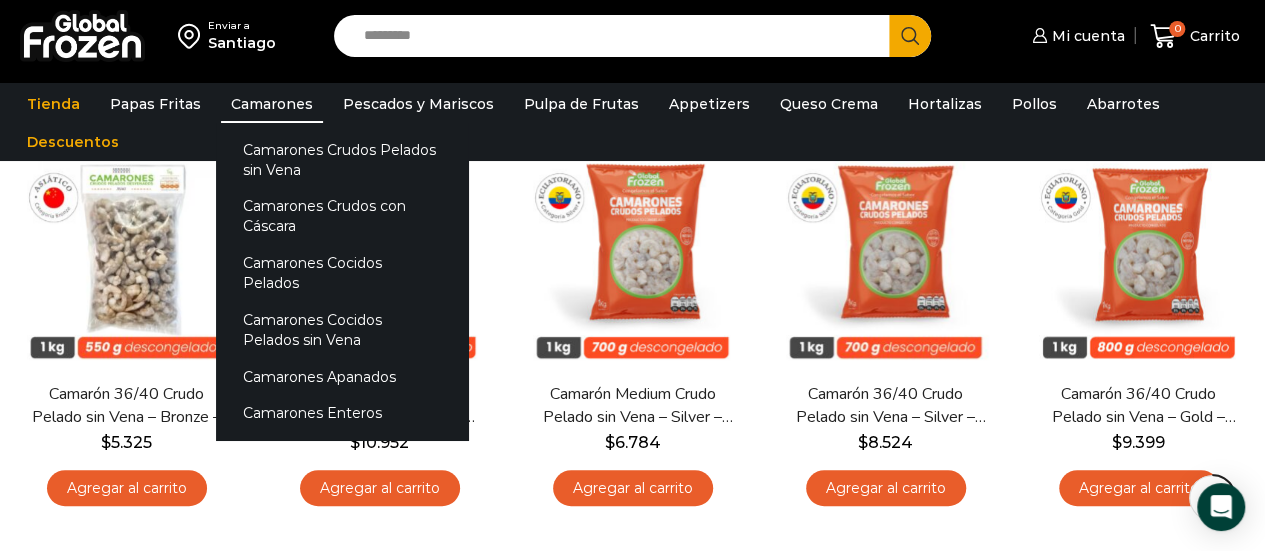click on "Camarones" at bounding box center (272, 104) 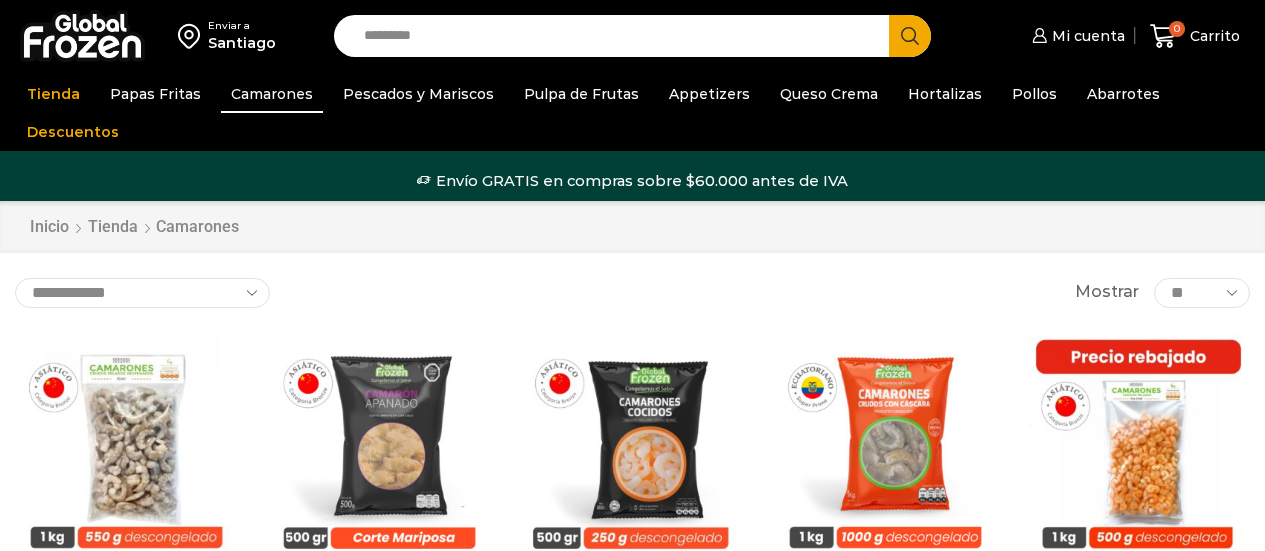 scroll, scrollTop: 0, scrollLeft: 0, axis: both 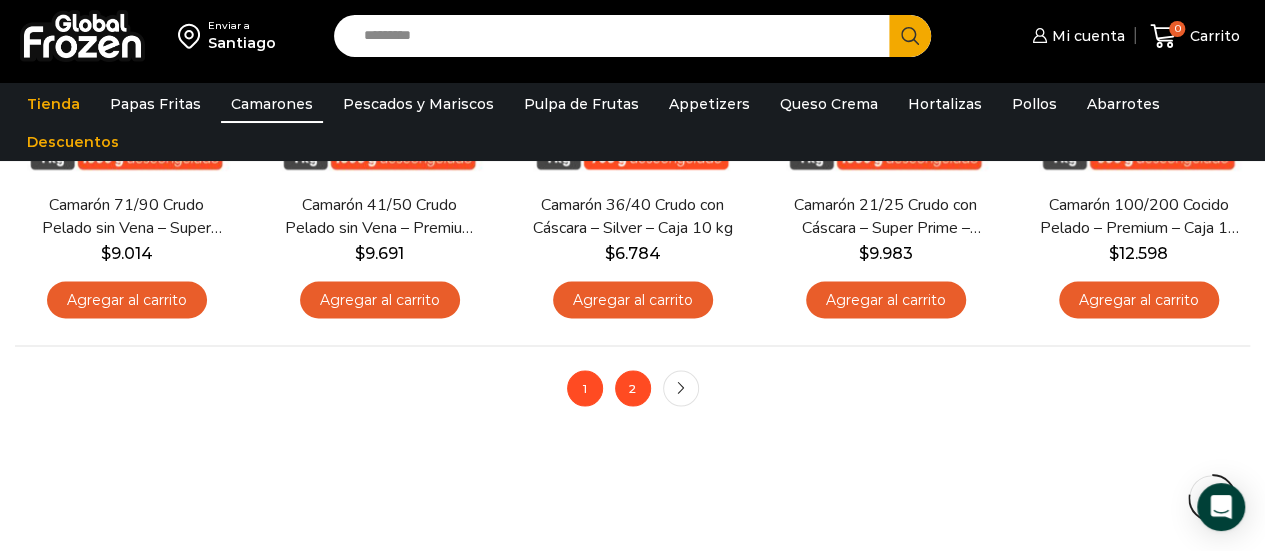 click on "2" at bounding box center (633, 388) 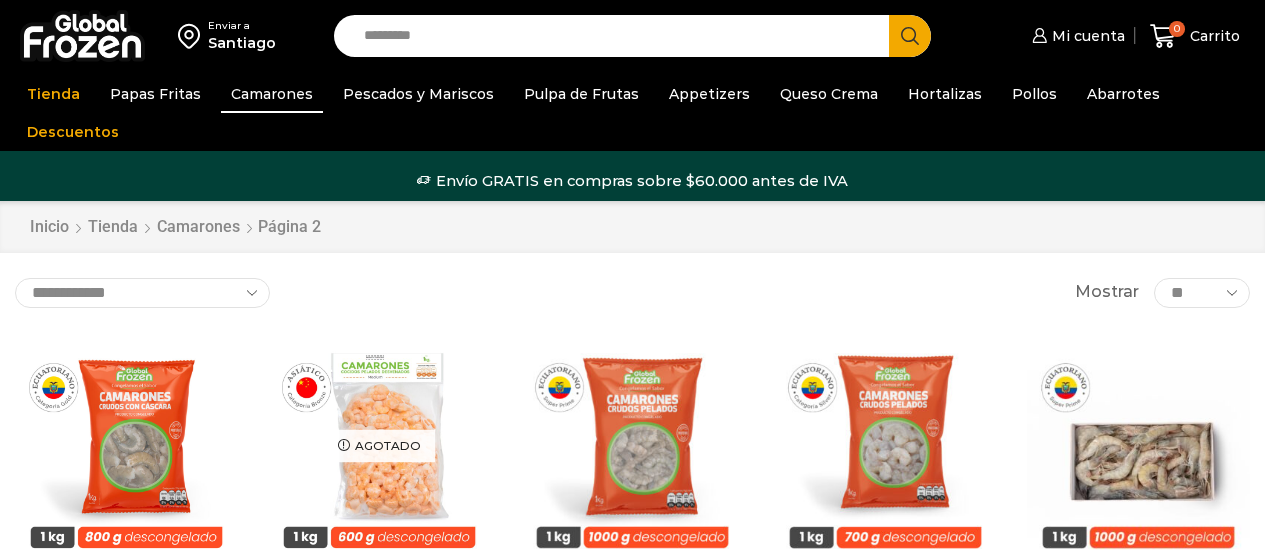scroll, scrollTop: 0, scrollLeft: 0, axis: both 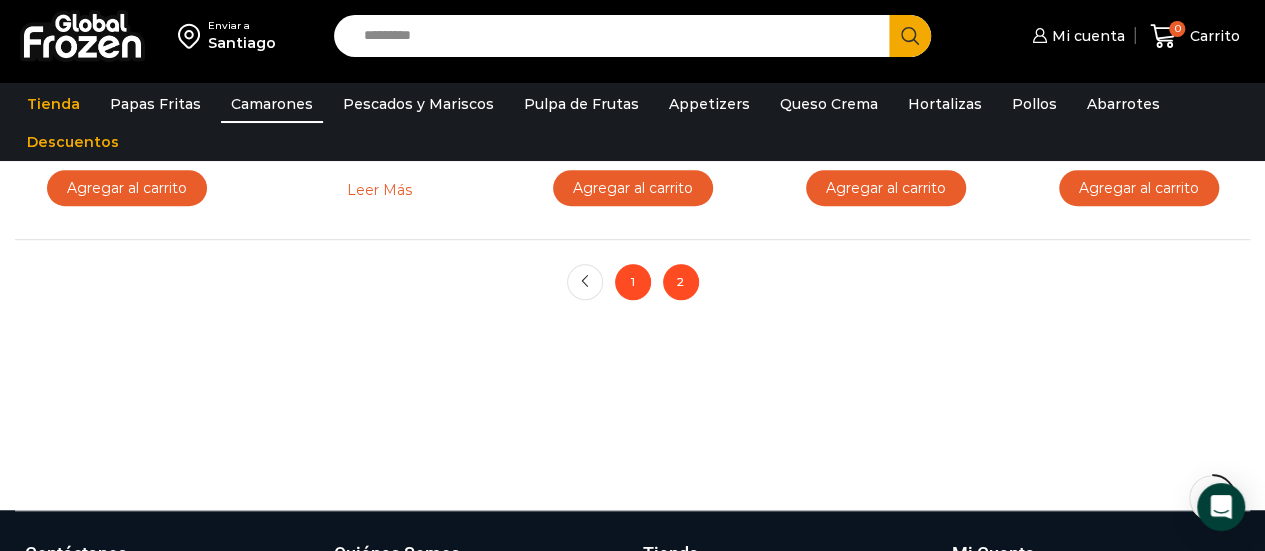 click on "1" at bounding box center (585, 282) 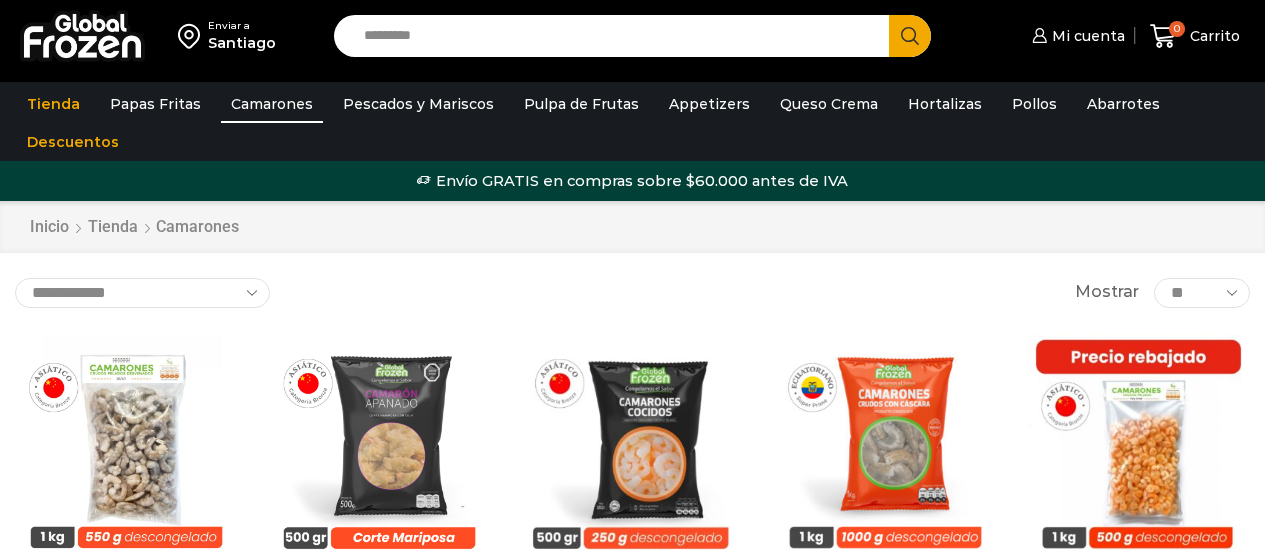 scroll, scrollTop: 0, scrollLeft: 0, axis: both 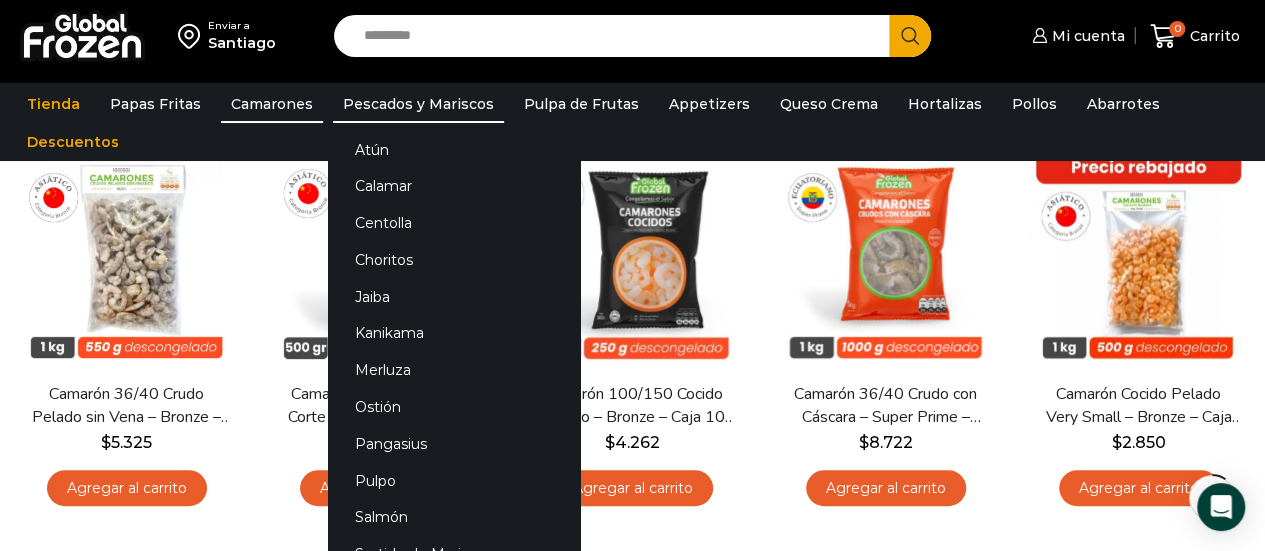click on "Pescados y Mariscos" at bounding box center [418, 104] 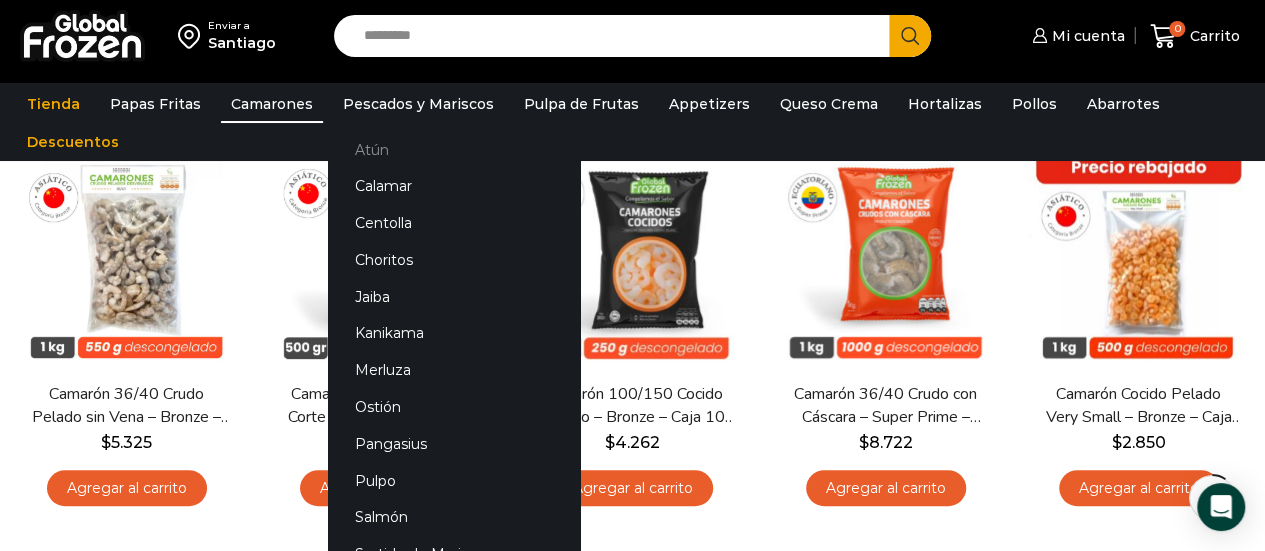 click on "Atún" at bounding box center [454, 149] 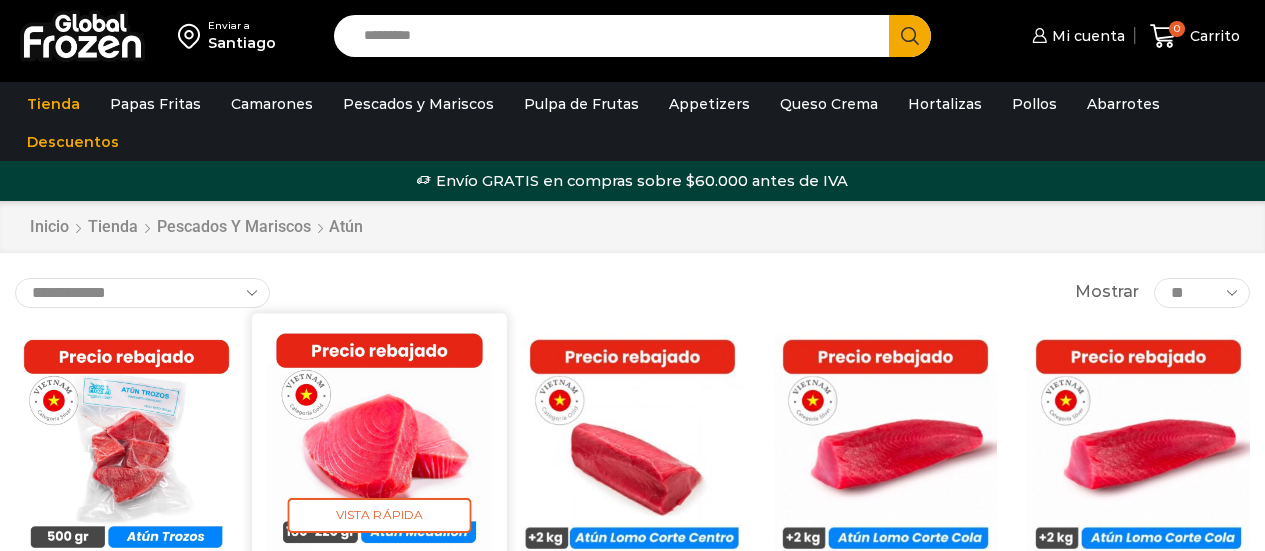 scroll, scrollTop: 0, scrollLeft: 0, axis: both 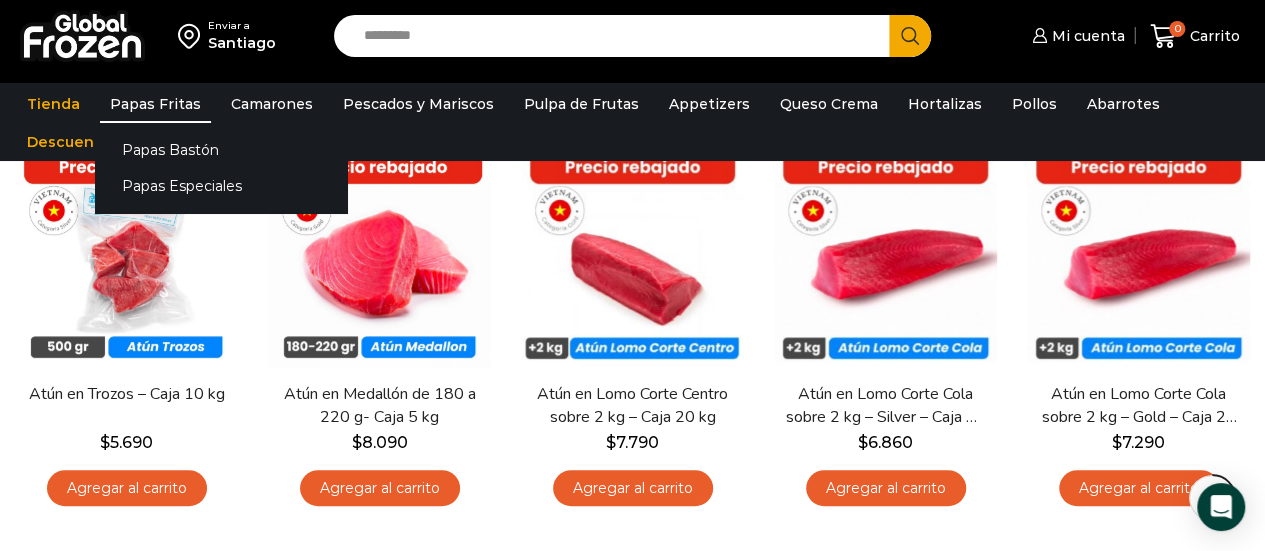 click on "Papas Fritas" at bounding box center (155, 104) 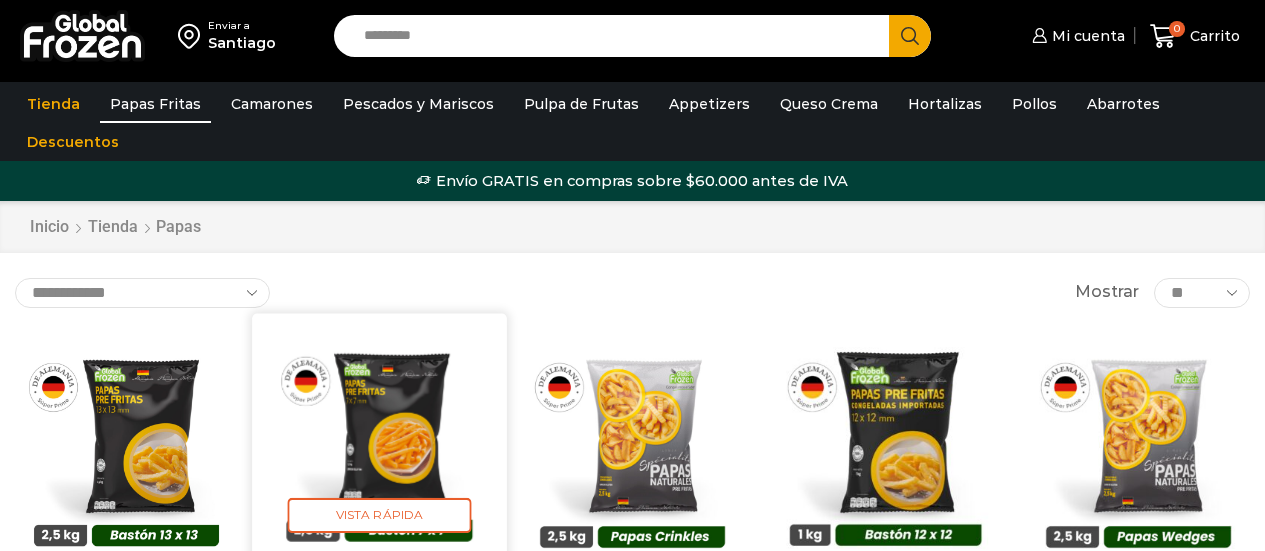 scroll, scrollTop: 0, scrollLeft: 0, axis: both 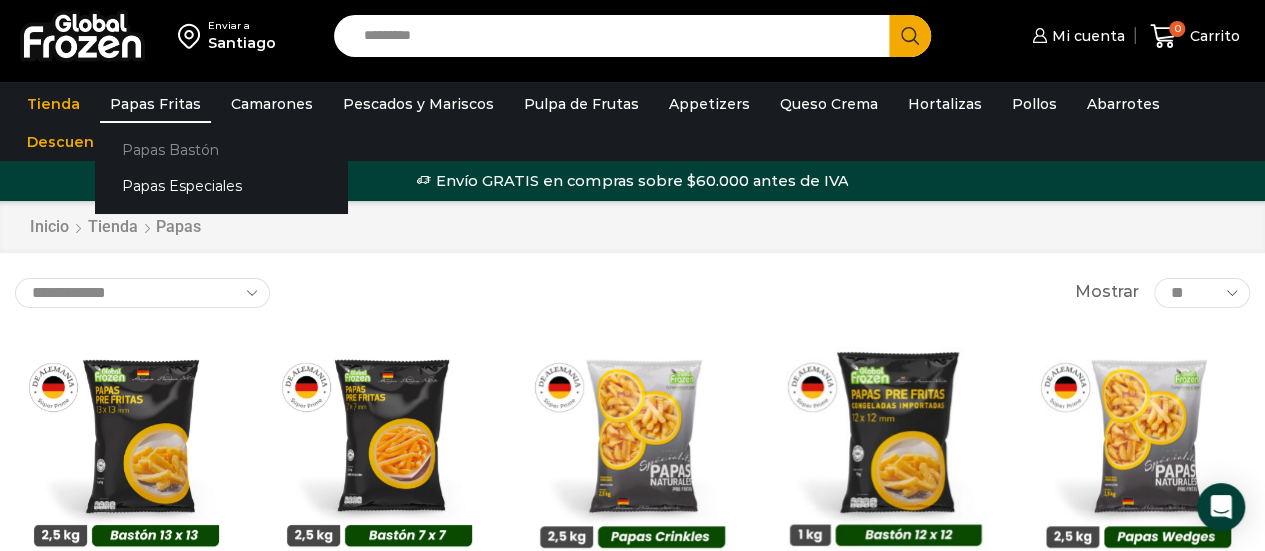 click on "Papas Bastón" at bounding box center [221, 149] 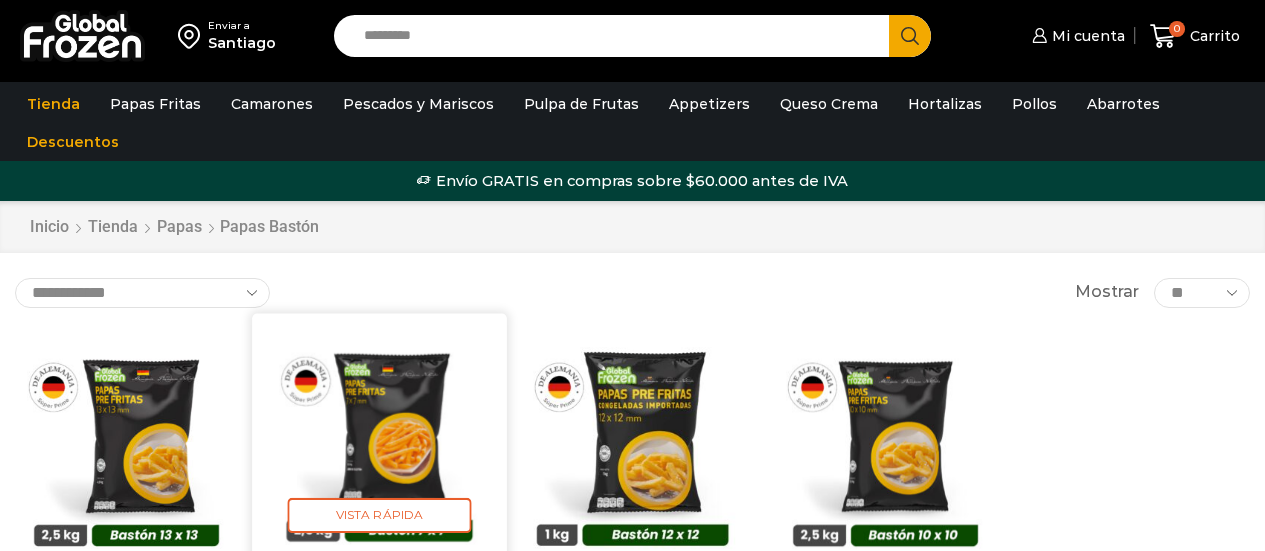 scroll, scrollTop: 0, scrollLeft: 0, axis: both 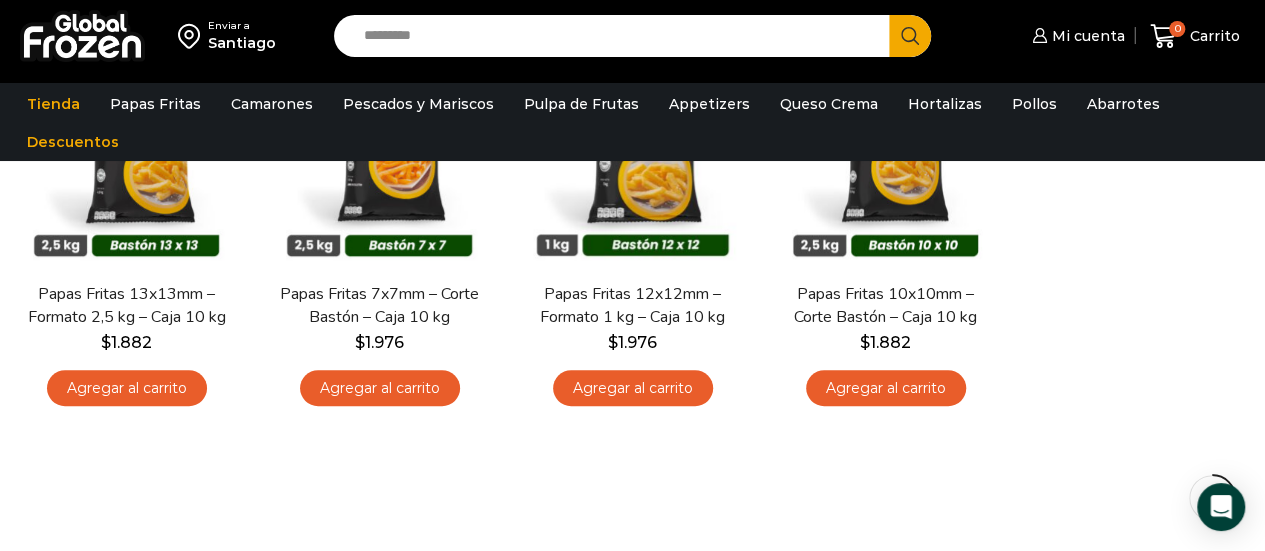 click on "Search input" at bounding box center [617, 36] 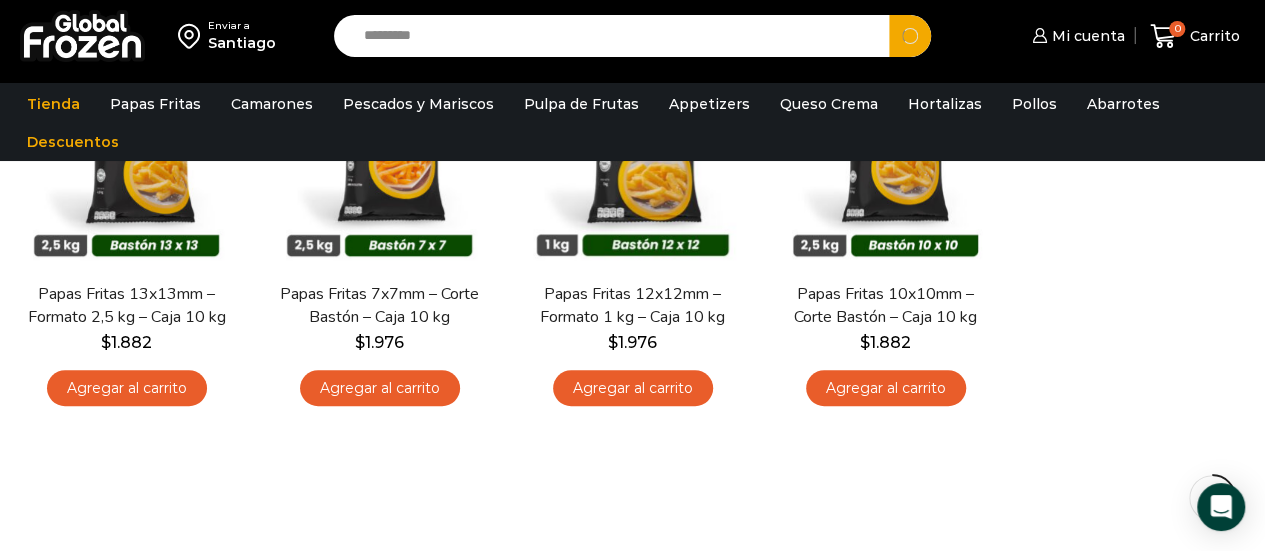 type on "*********" 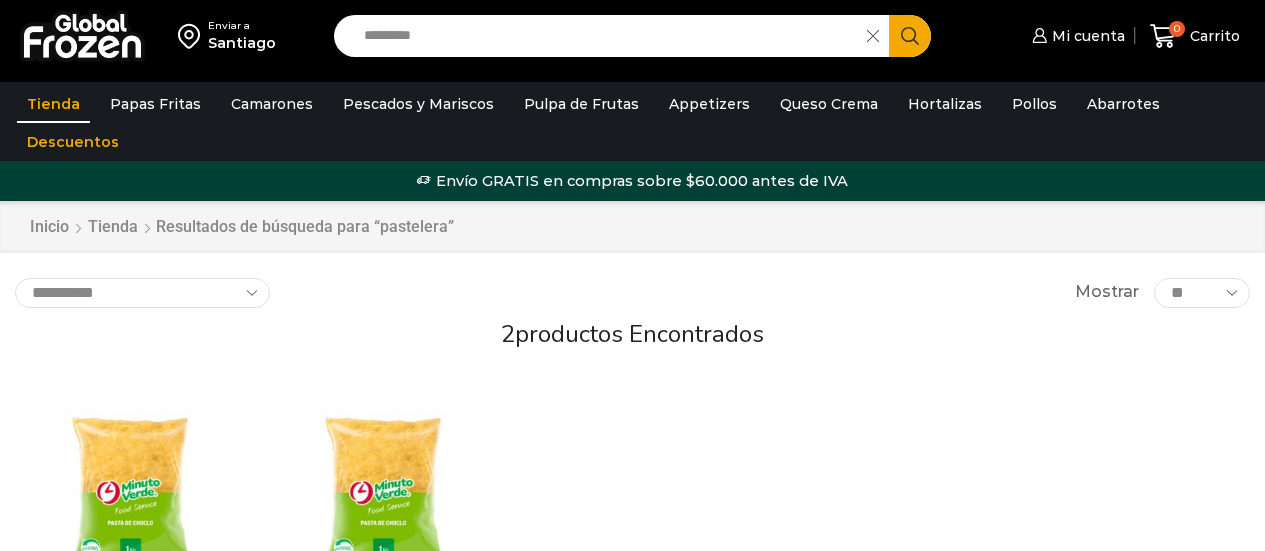 scroll, scrollTop: 0, scrollLeft: 0, axis: both 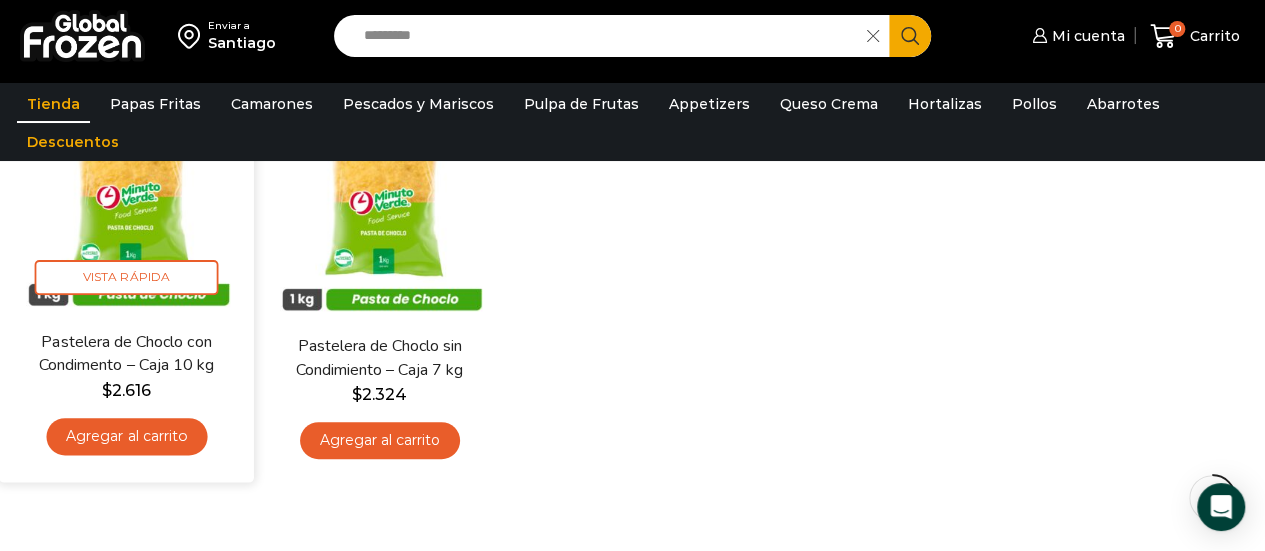 click on "Pastelera de Choclo con Condimento – Caja 10 kg" at bounding box center (126, 354) 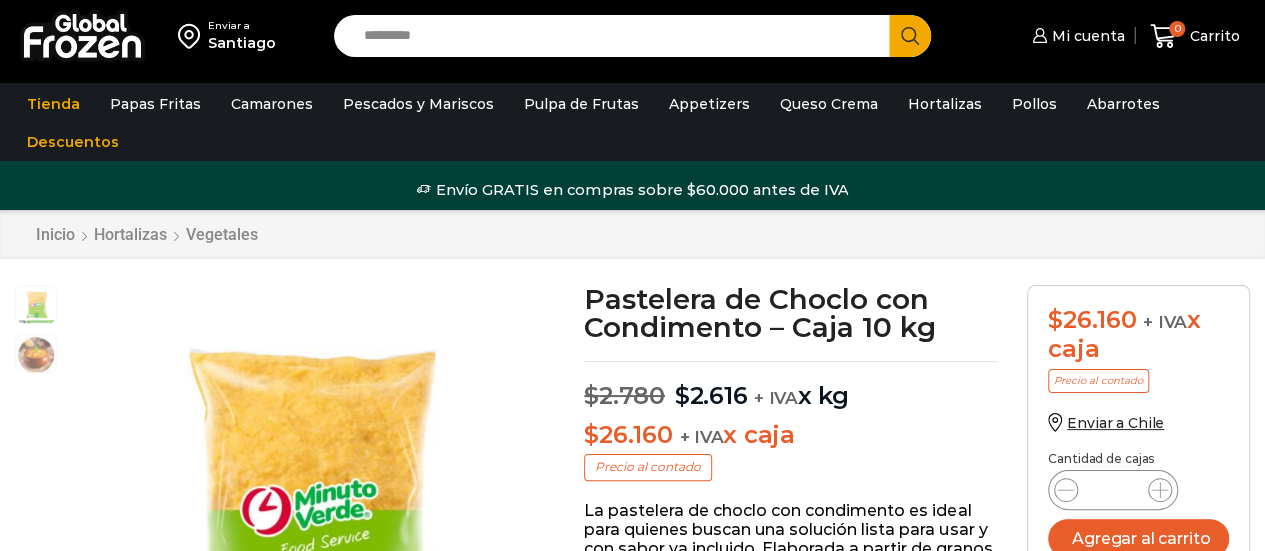 scroll, scrollTop: 1, scrollLeft: 0, axis: vertical 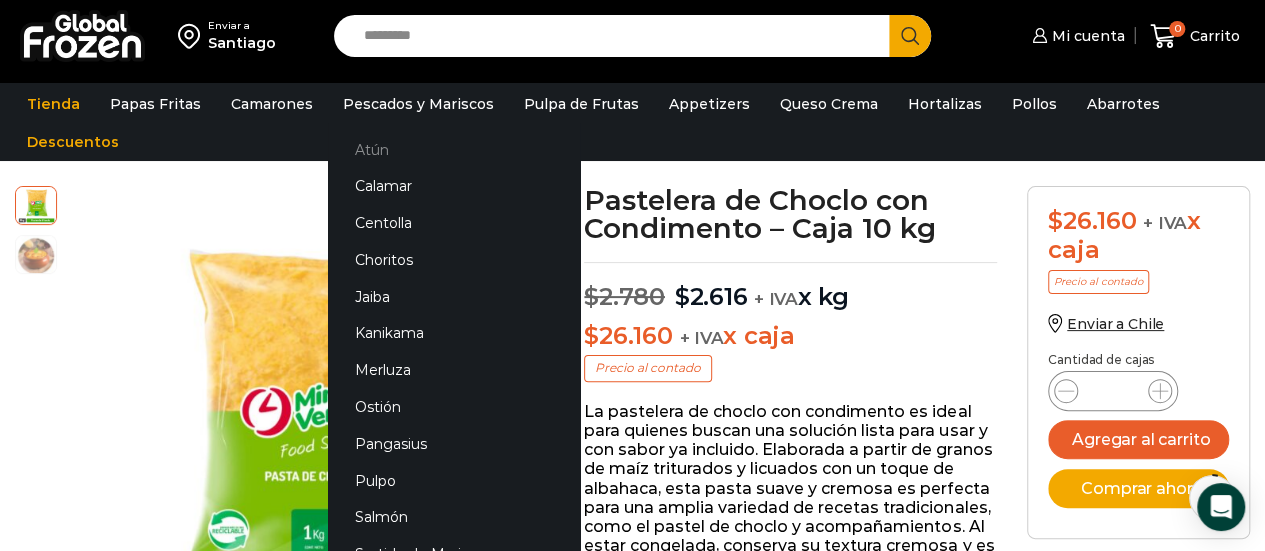 click on "Atún" at bounding box center [454, 149] 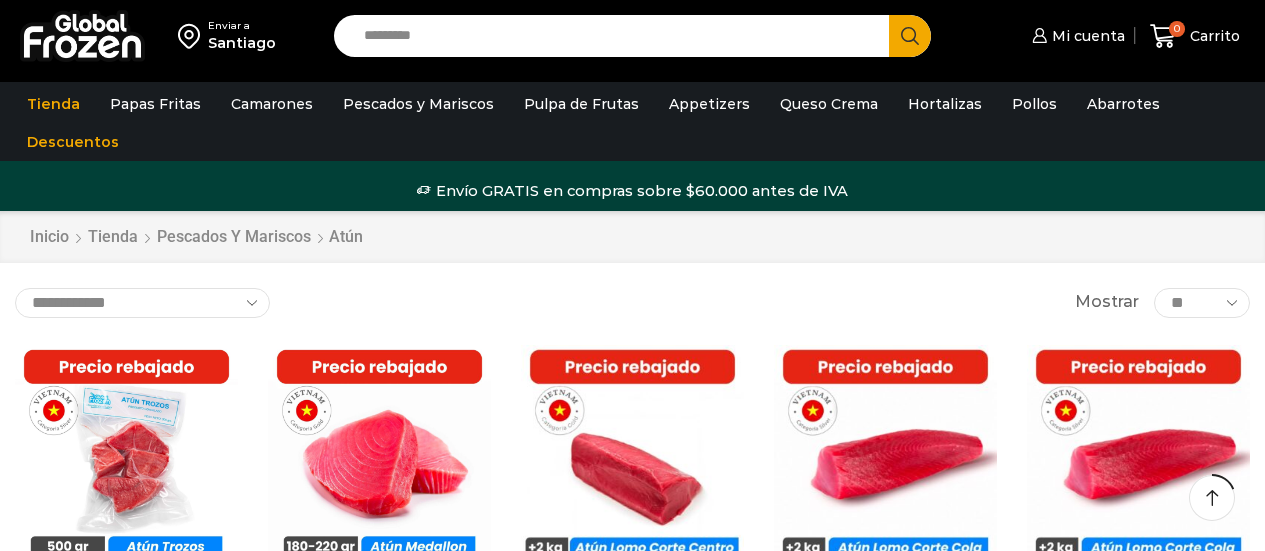 scroll, scrollTop: 200, scrollLeft: 0, axis: vertical 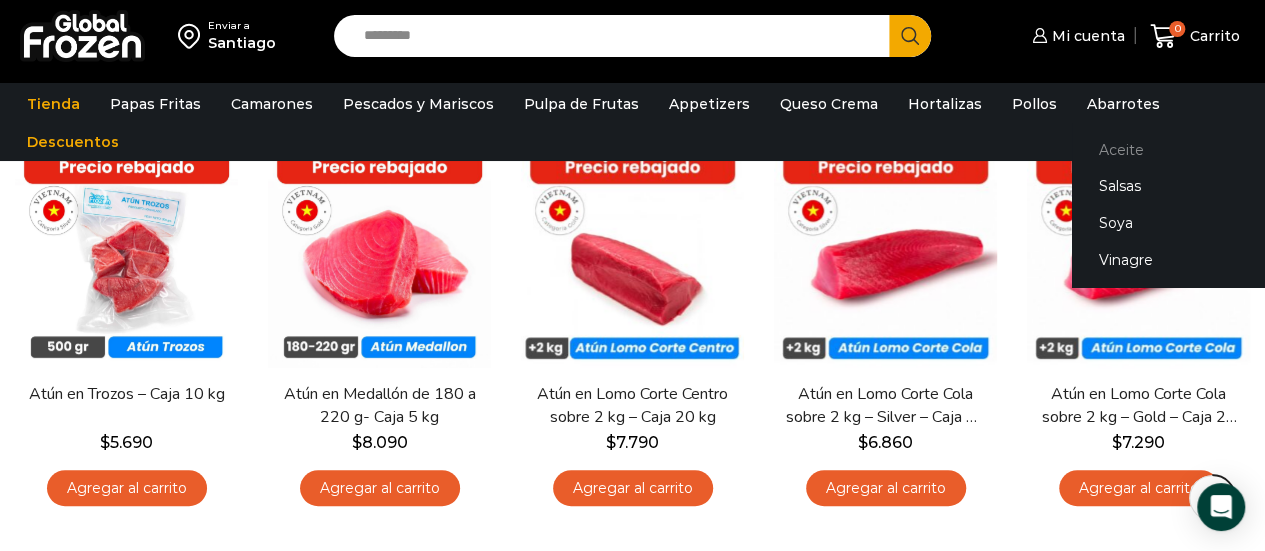 click on "Aceite" at bounding box center [1198, 149] 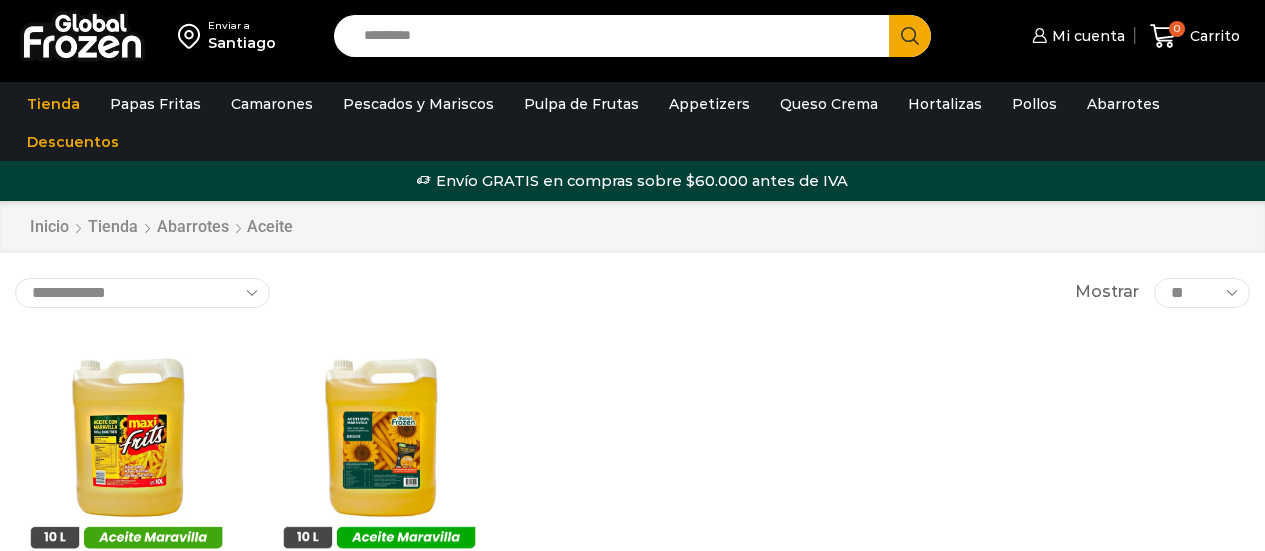 scroll, scrollTop: 0, scrollLeft: 0, axis: both 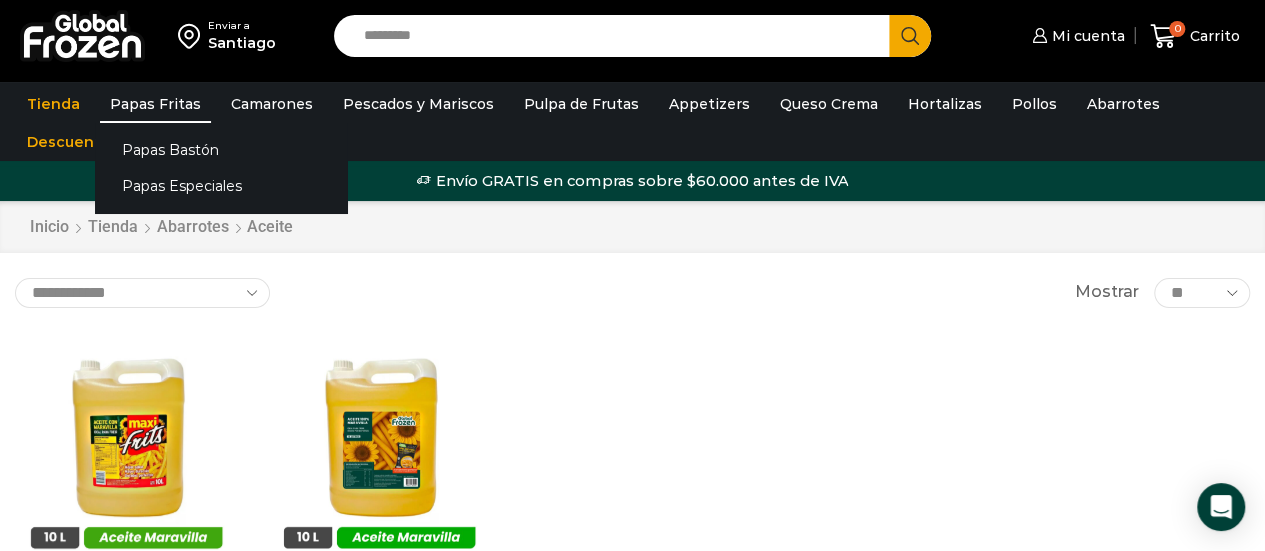 click on "Papas Fritas" at bounding box center [155, 104] 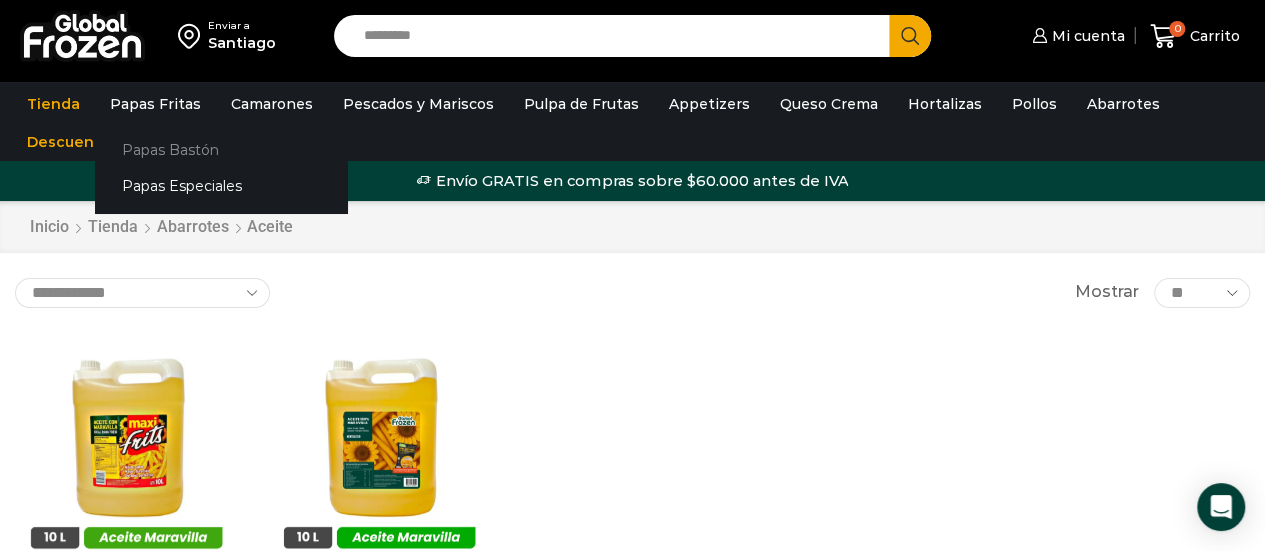 click on "Papas Bastón" at bounding box center [221, 149] 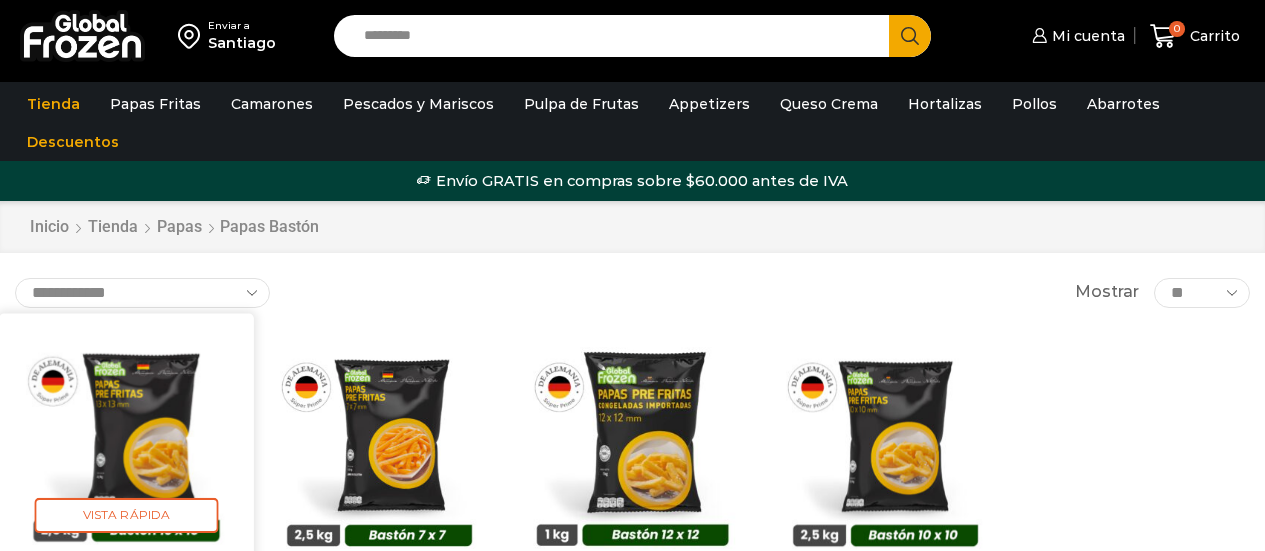 scroll, scrollTop: 0, scrollLeft: 0, axis: both 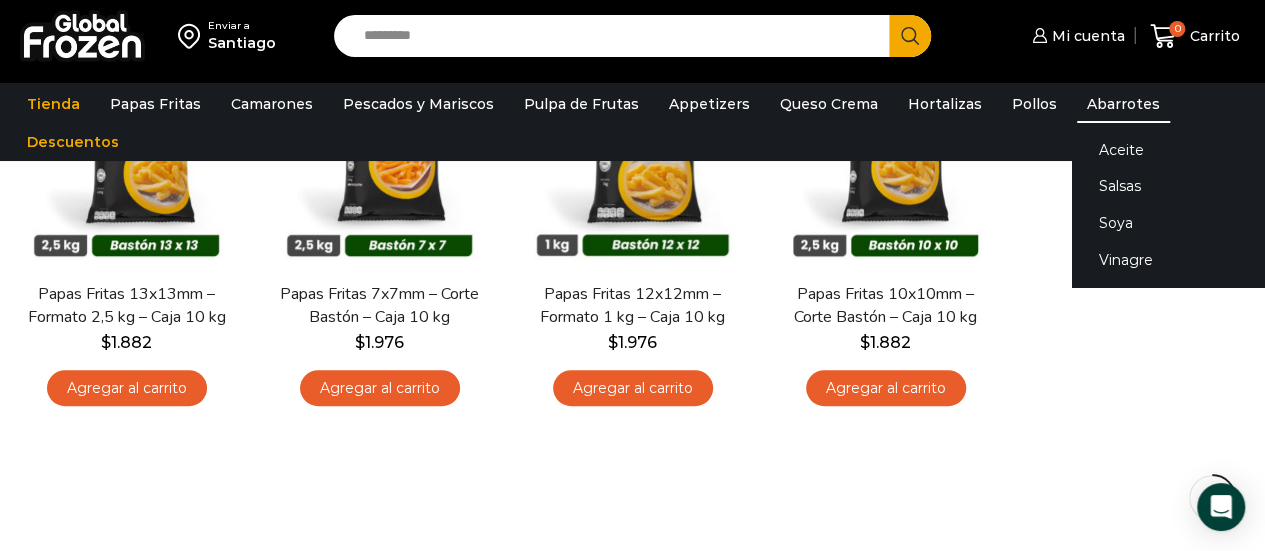 click on "Abarrotes" at bounding box center [1123, 104] 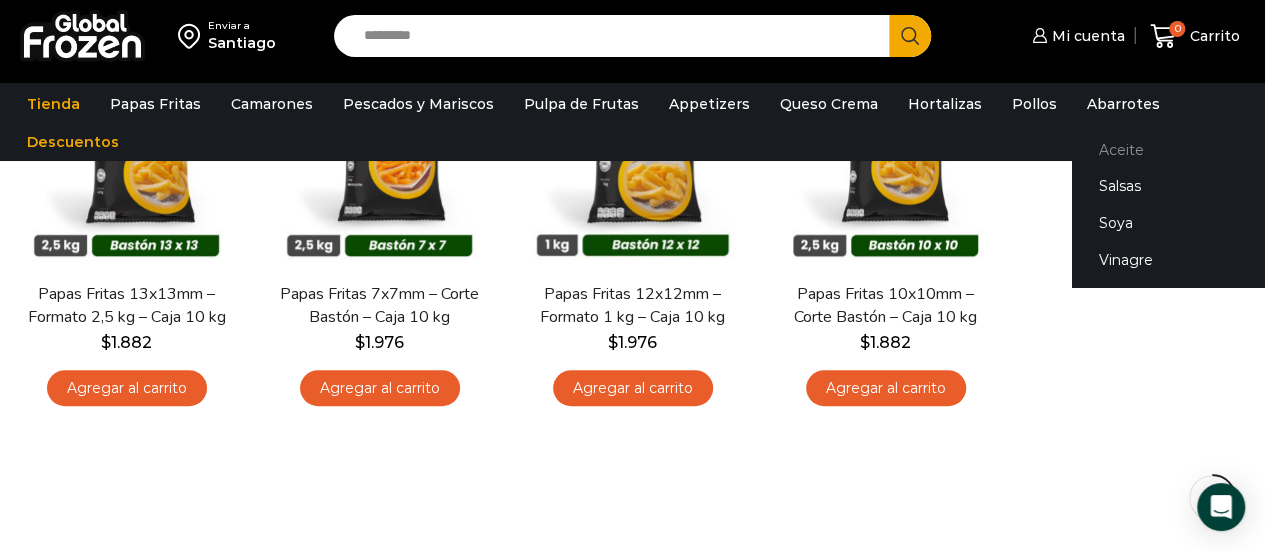 click on "Aceite" at bounding box center [1198, 149] 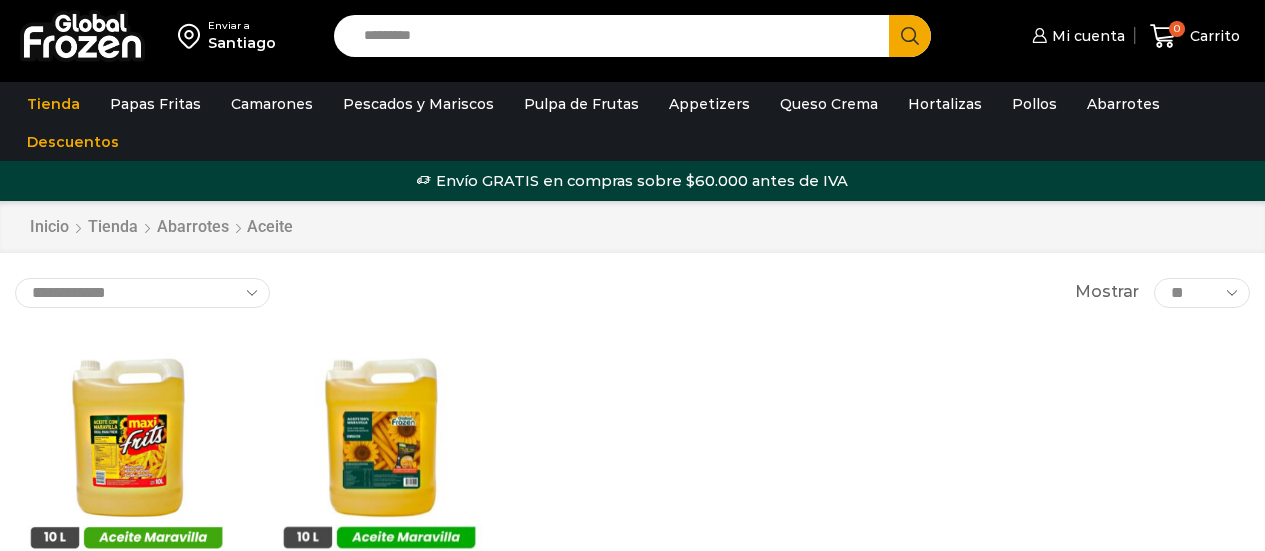 scroll, scrollTop: 0, scrollLeft: 0, axis: both 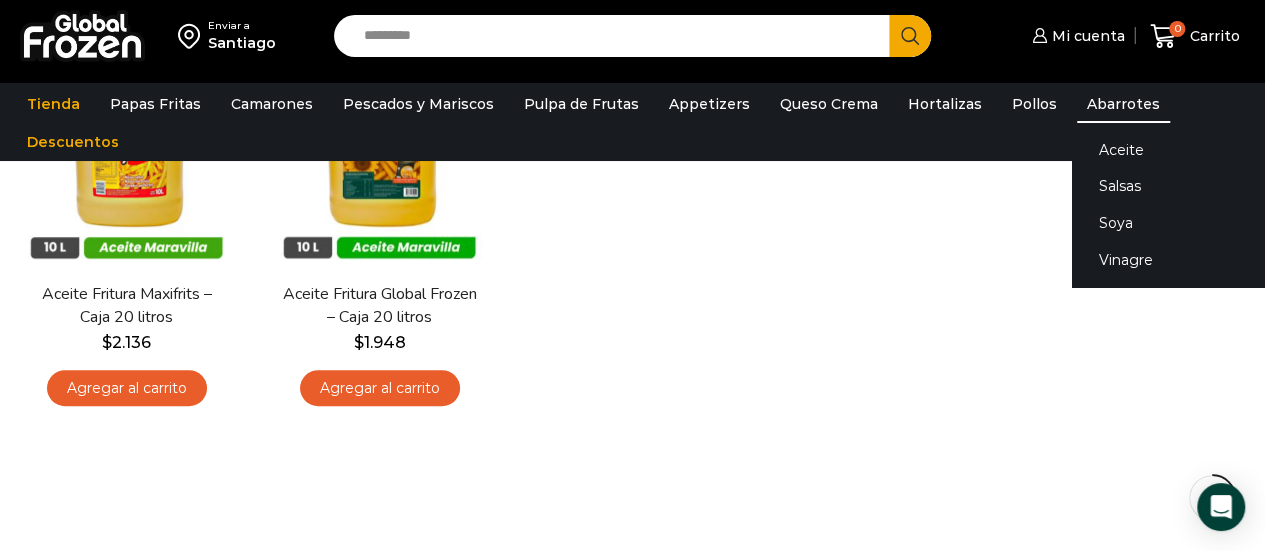 click on "Abarrotes" at bounding box center (1123, 104) 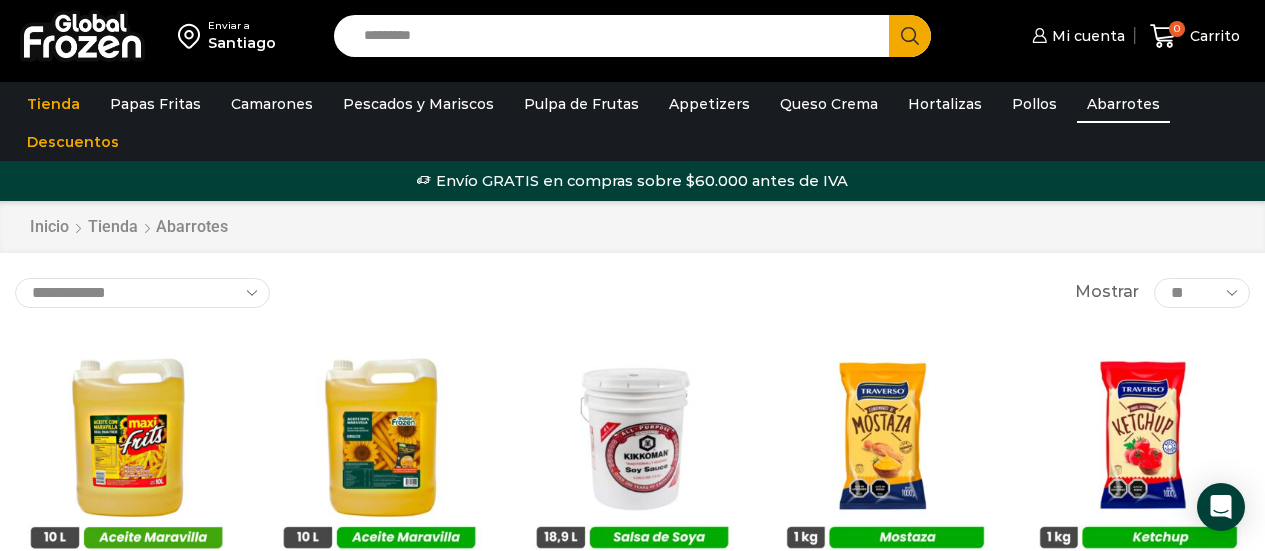 scroll, scrollTop: 0, scrollLeft: 0, axis: both 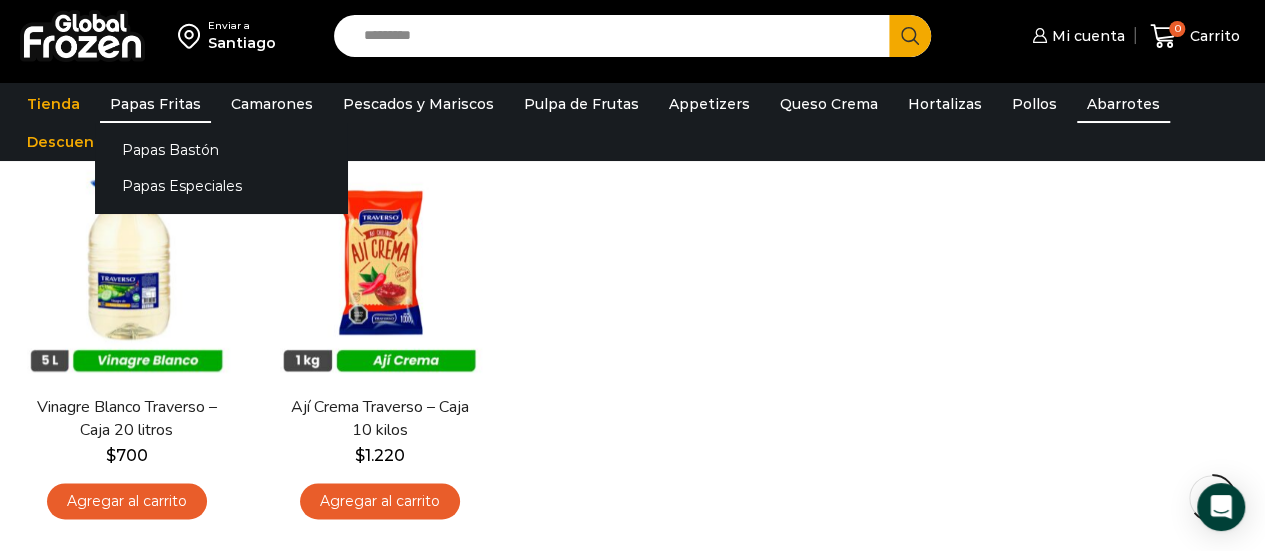 click on "Papas Fritas" at bounding box center (155, 104) 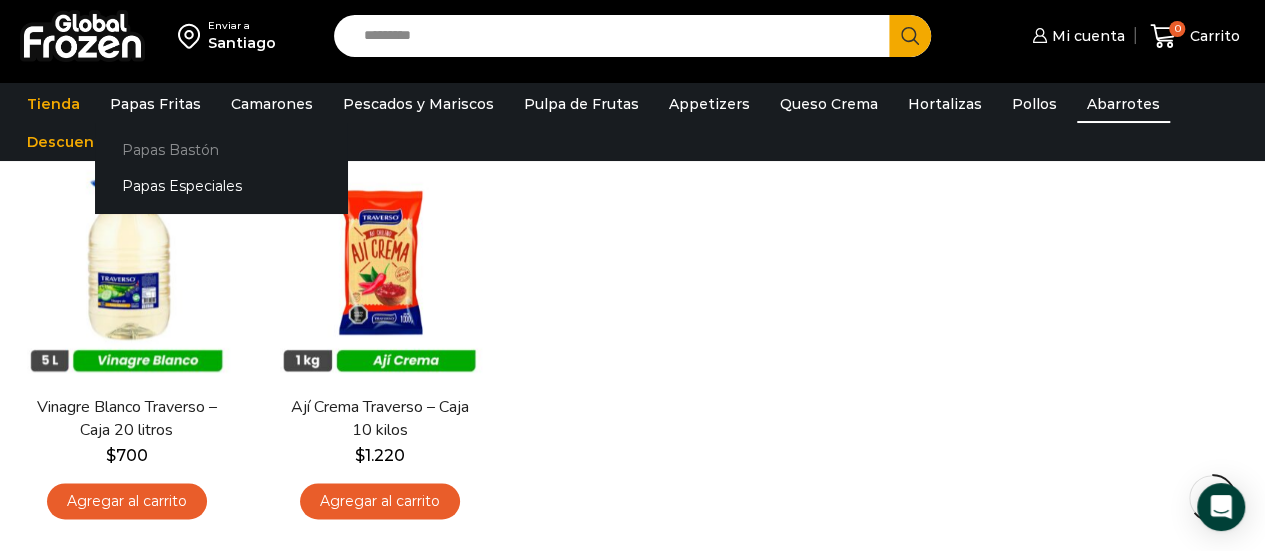 click on "Papas Bastón" at bounding box center (221, 149) 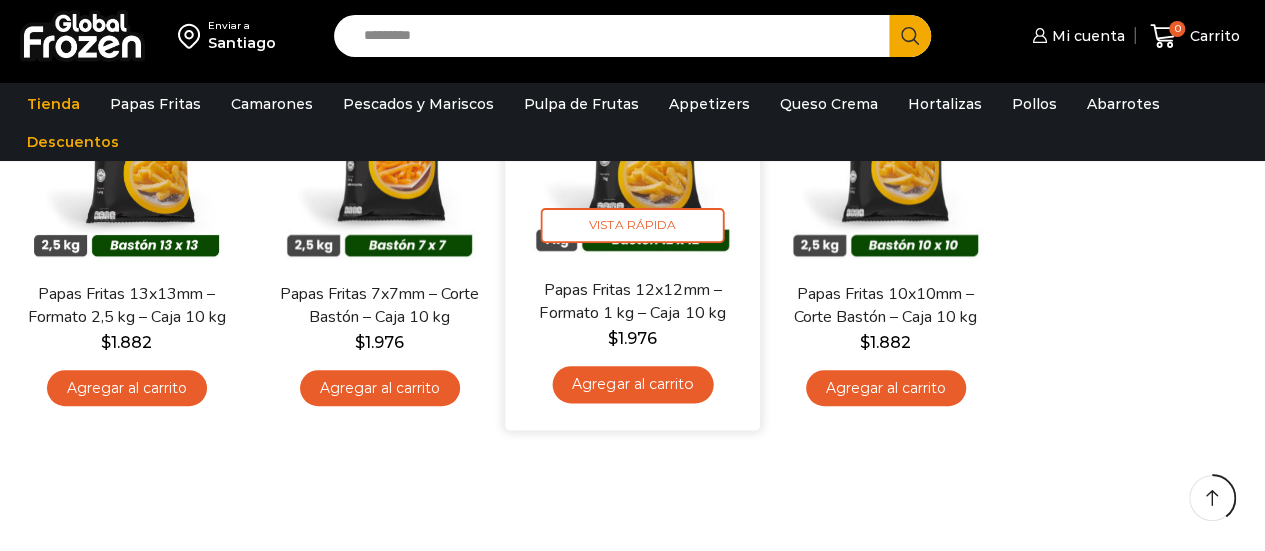 scroll, scrollTop: 300, scrollLeft: 0, axis: vertical 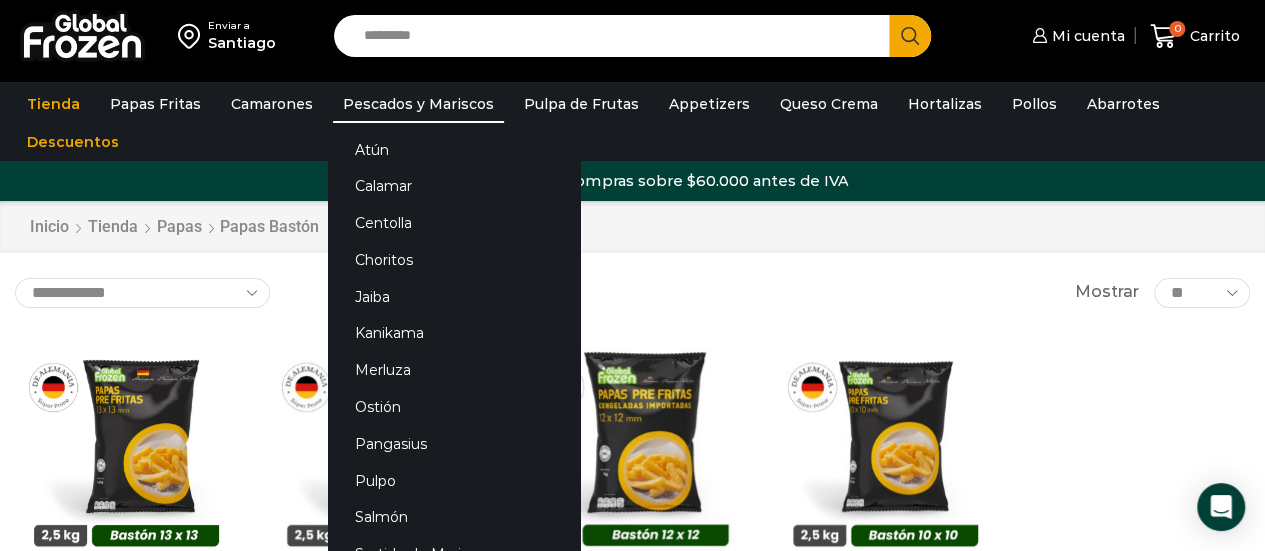 click on "Pescados y Mariscos" at bounding box center (418, 104) 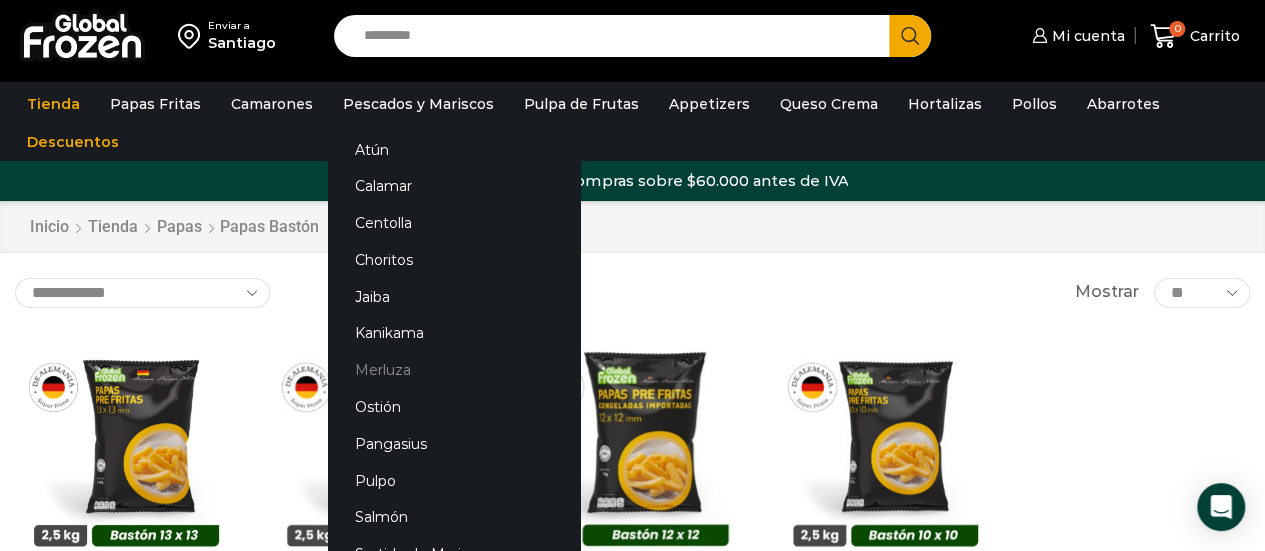 click on "Merluza" at bounding box center (454, 370) 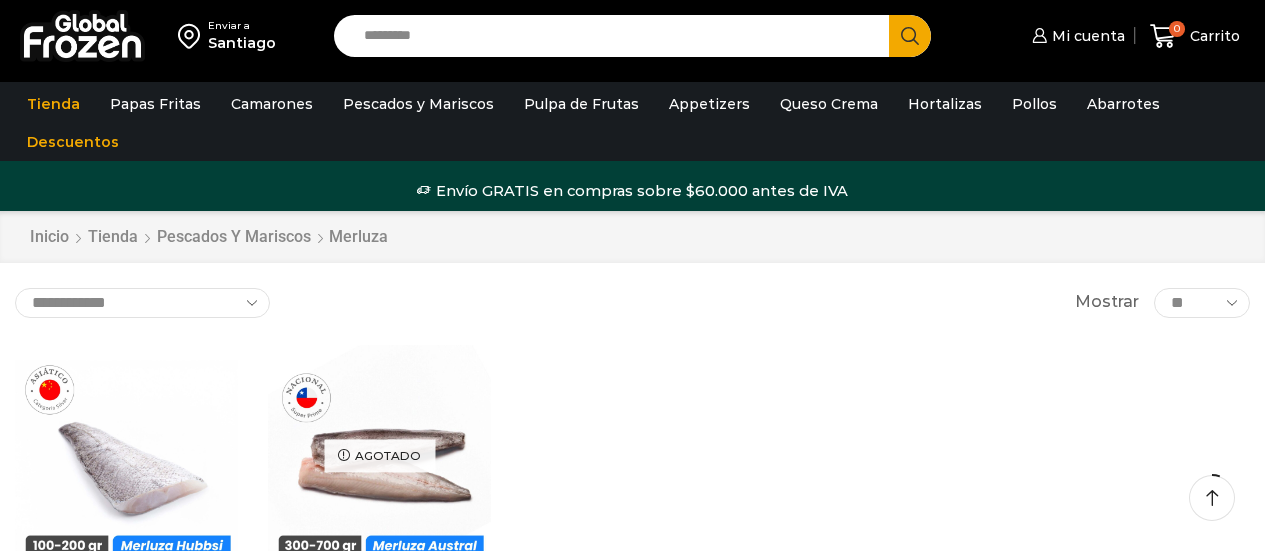 scroll, scrollTop: 200, scrollLeft: 0, axis: vertical 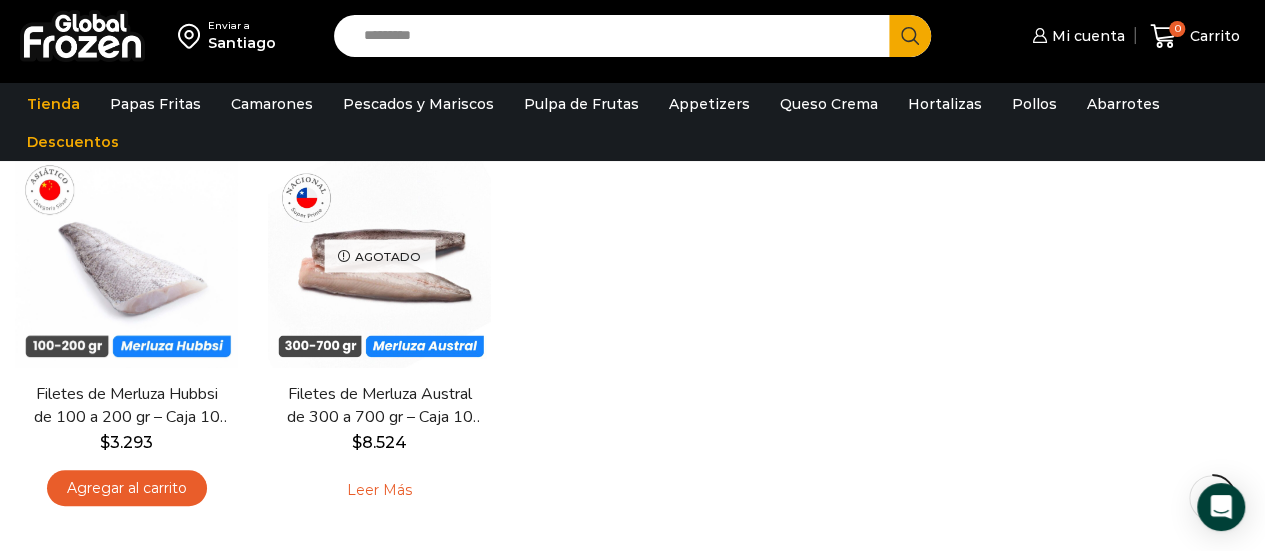 click on "Hay stock
Vista Rápida
Filetes de Merluza Hubbsi de 100 a 200 gr – Caja 10 kg
$ 3.293
Agregar al carrito
Agotado
Vista Rápida
Filetes de Merluza Austral de 300 a 700 gr – Caja 10 kg
$" at bounding box center (632, 334) 